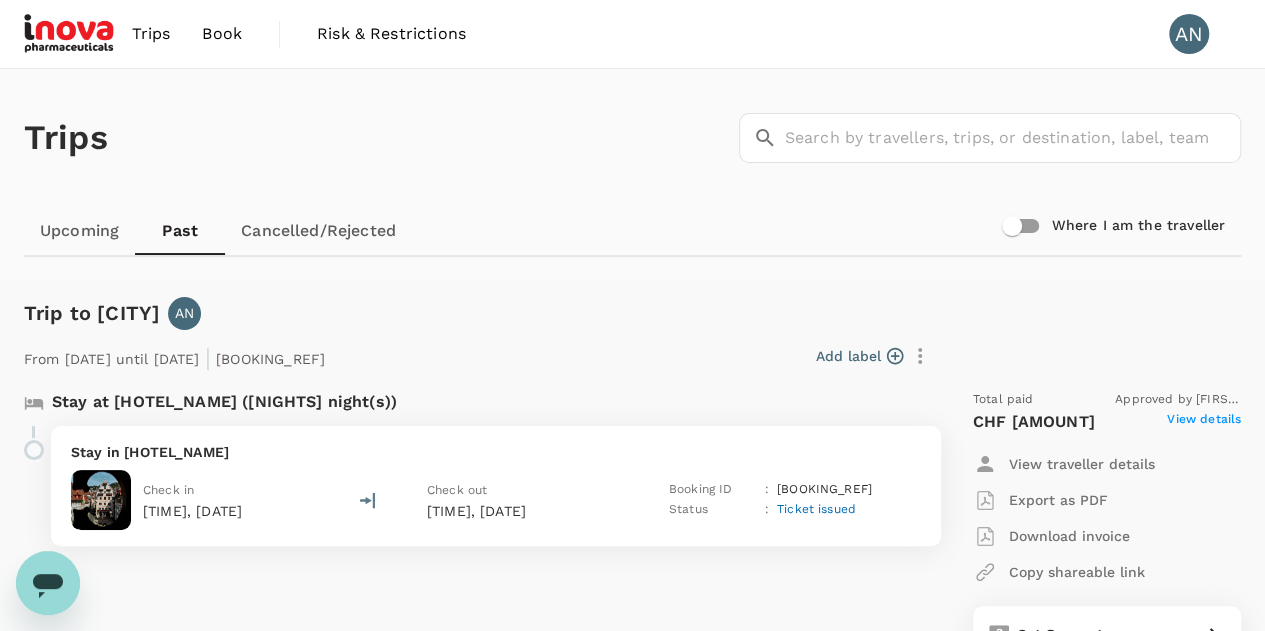 scroll, scrollTop: 386, scrollLeft: 0, axis: vertical 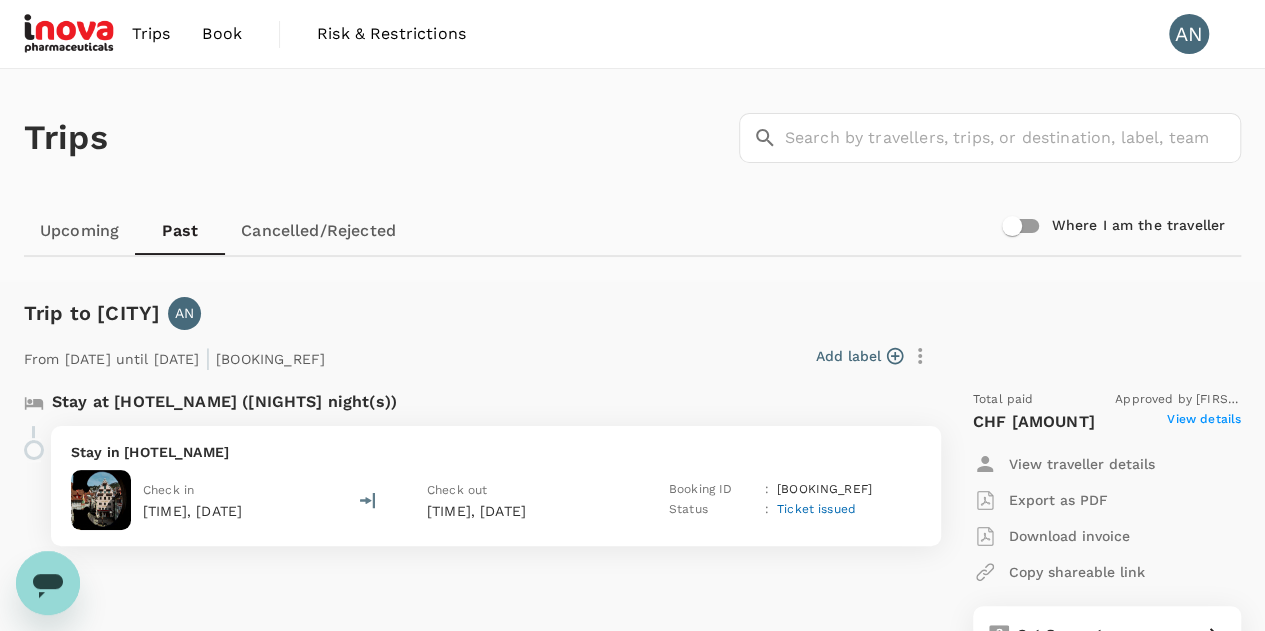 click on "Upcoming" at bounding box center (79, 231) 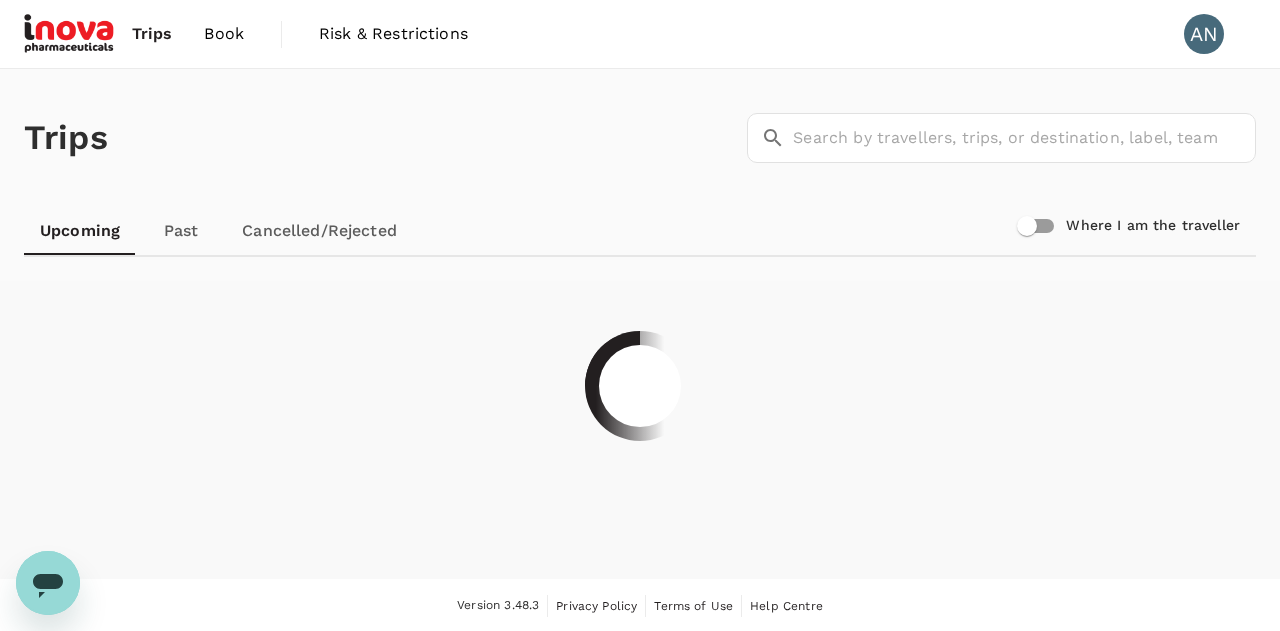 click on "Book" at bounding box center (224, 34) 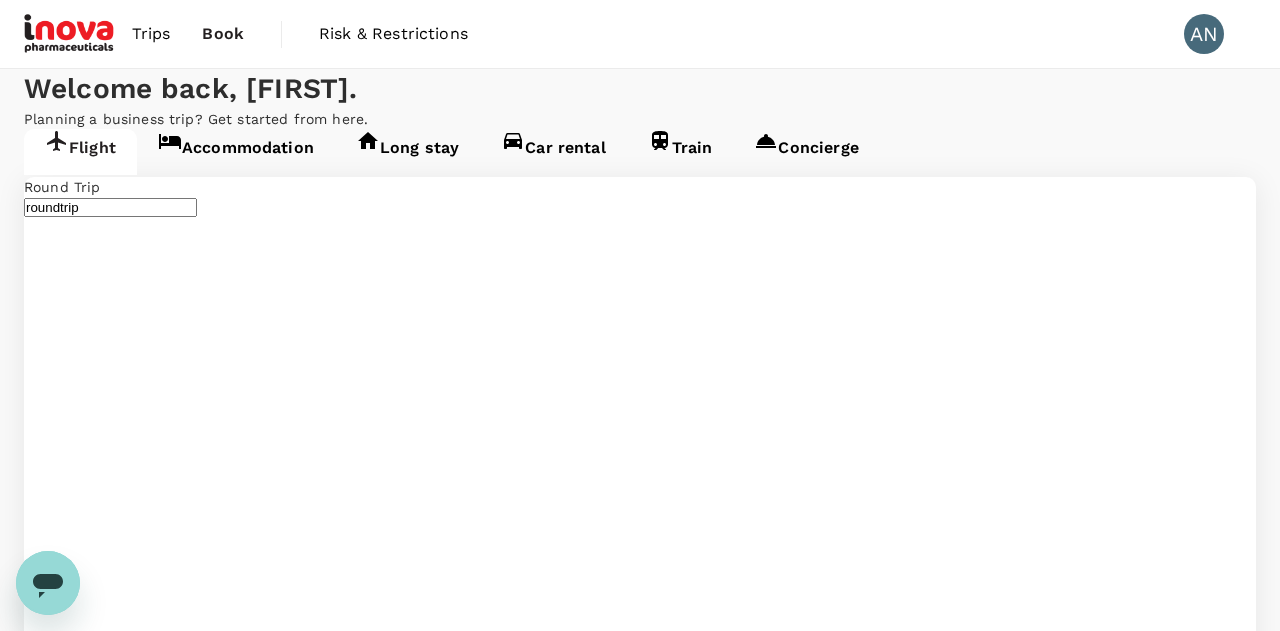 type on "Reggio Calabria  (REG)" 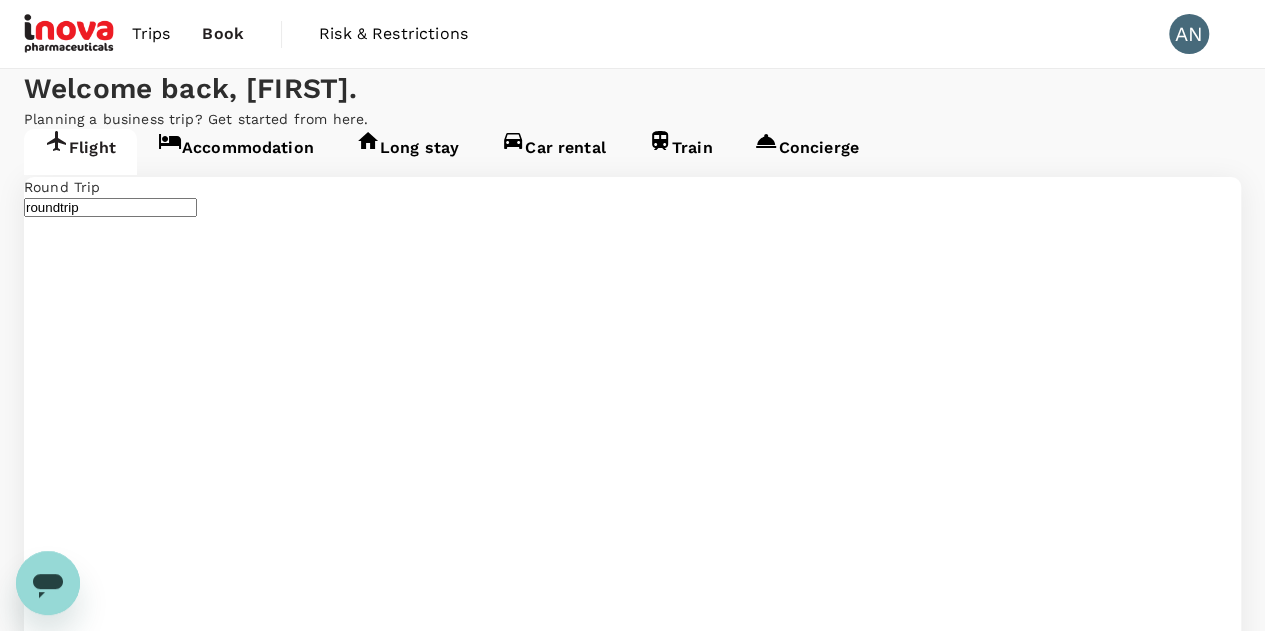 type 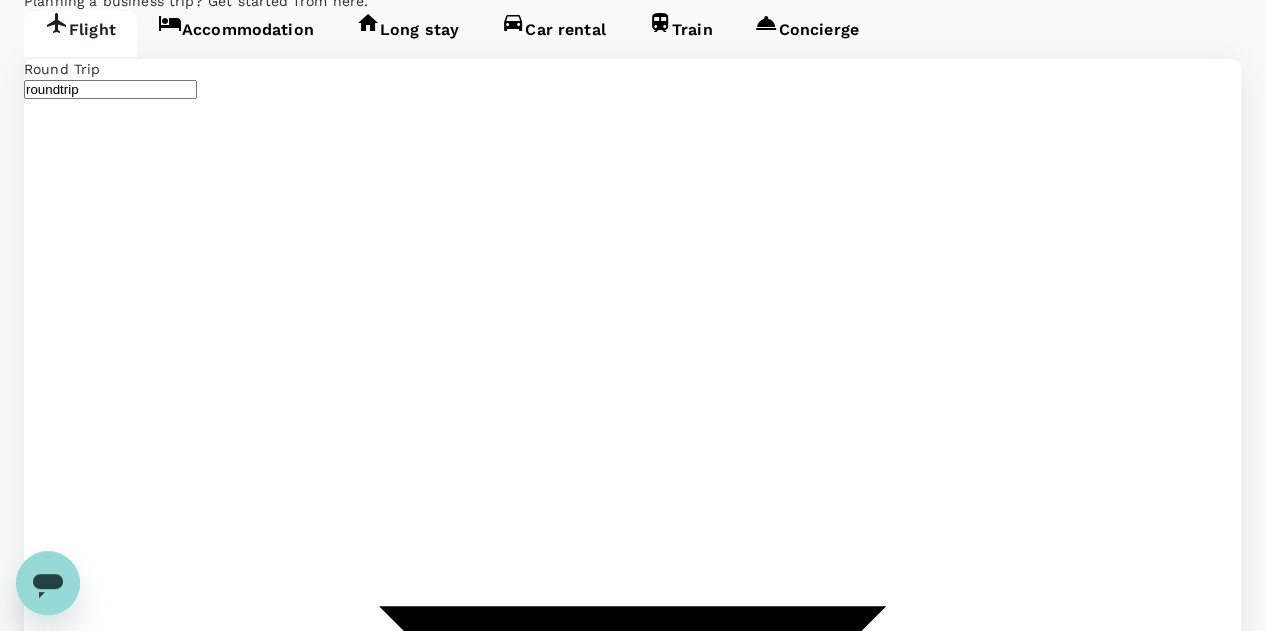 scroll, scrollTop: 121, scrollLeft: 0, axis: vertical 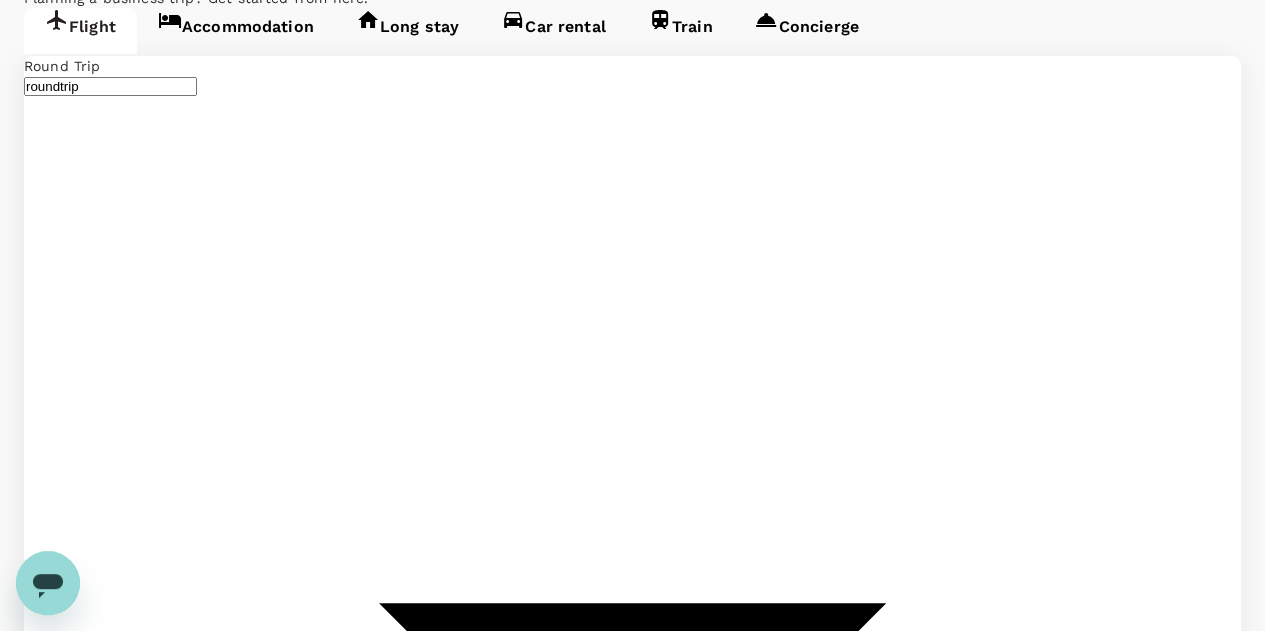 type on "Reggio Calabria  (REG)" 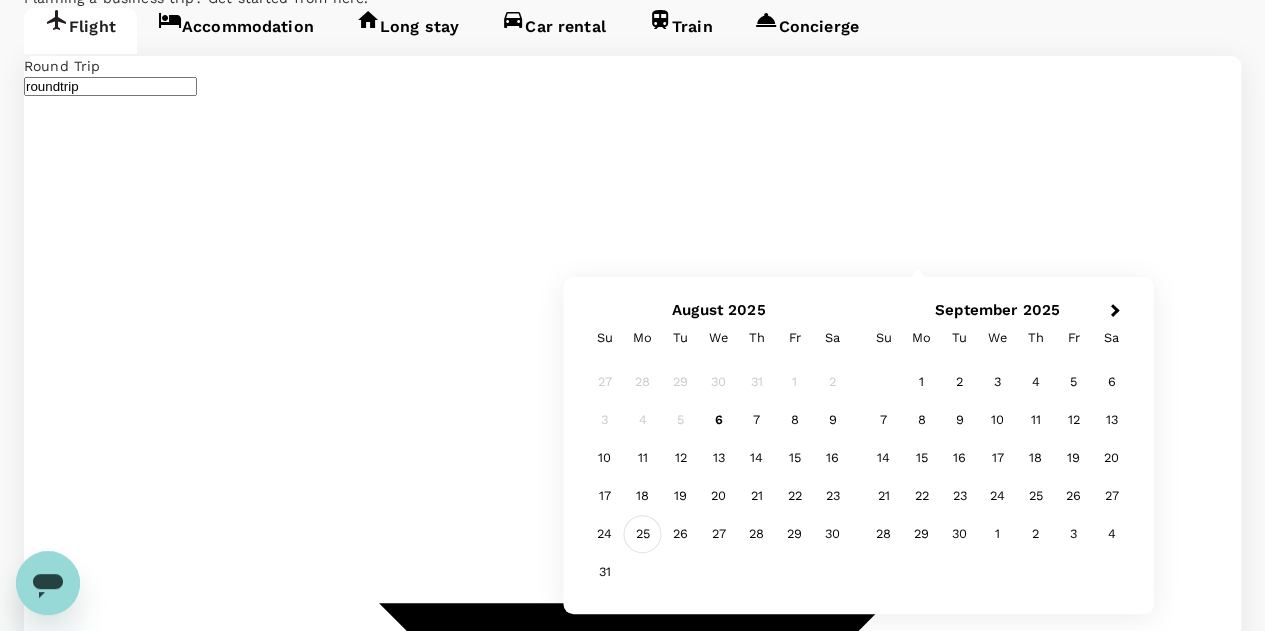 type on "Munich (MUC)" 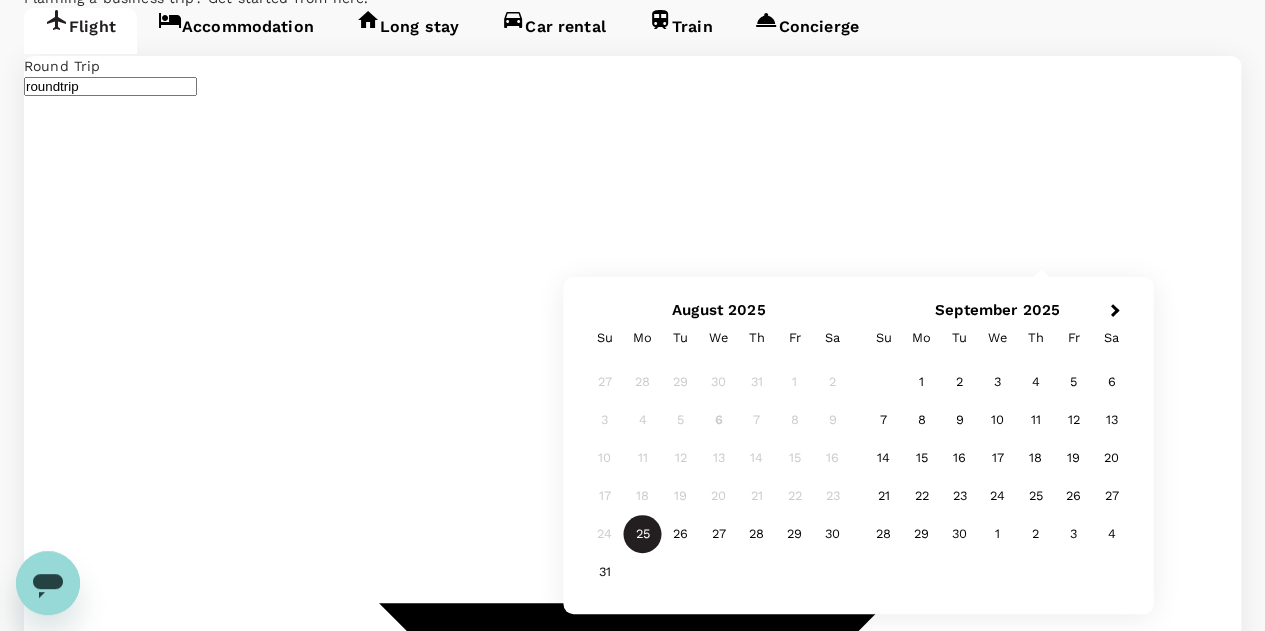 click on "Return" at bounding box center (48, 2877) 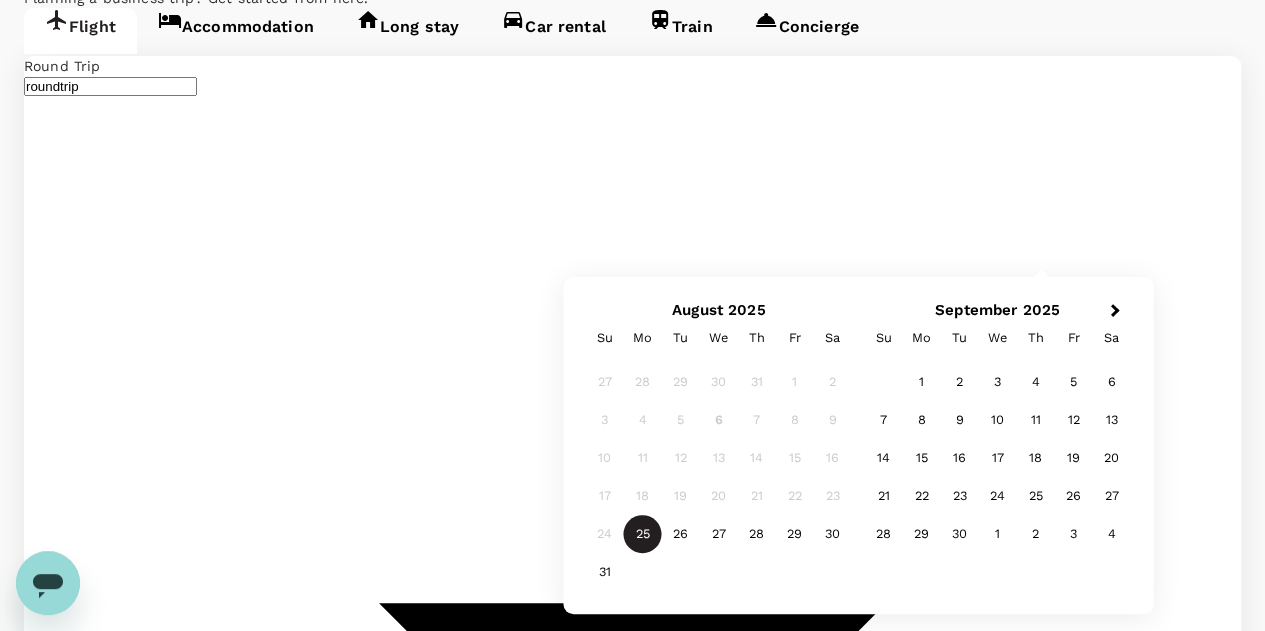 click on "25" at bounding box center (643, 534) 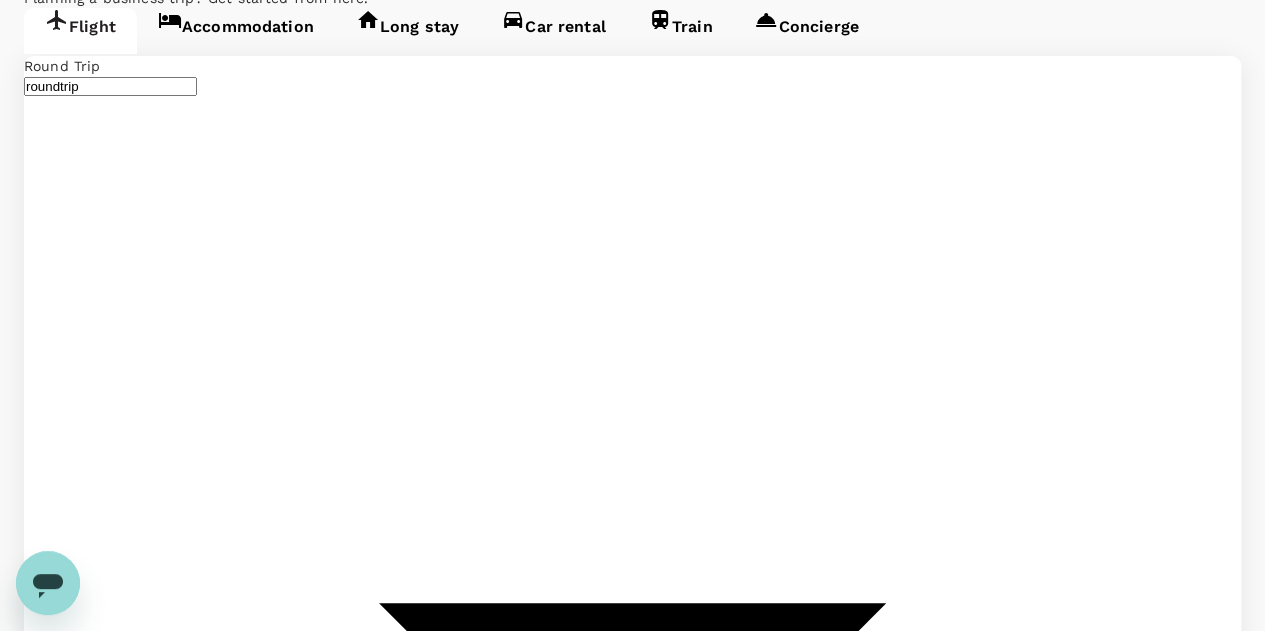 click on "Find flights" at bounding box center (58, 3102) 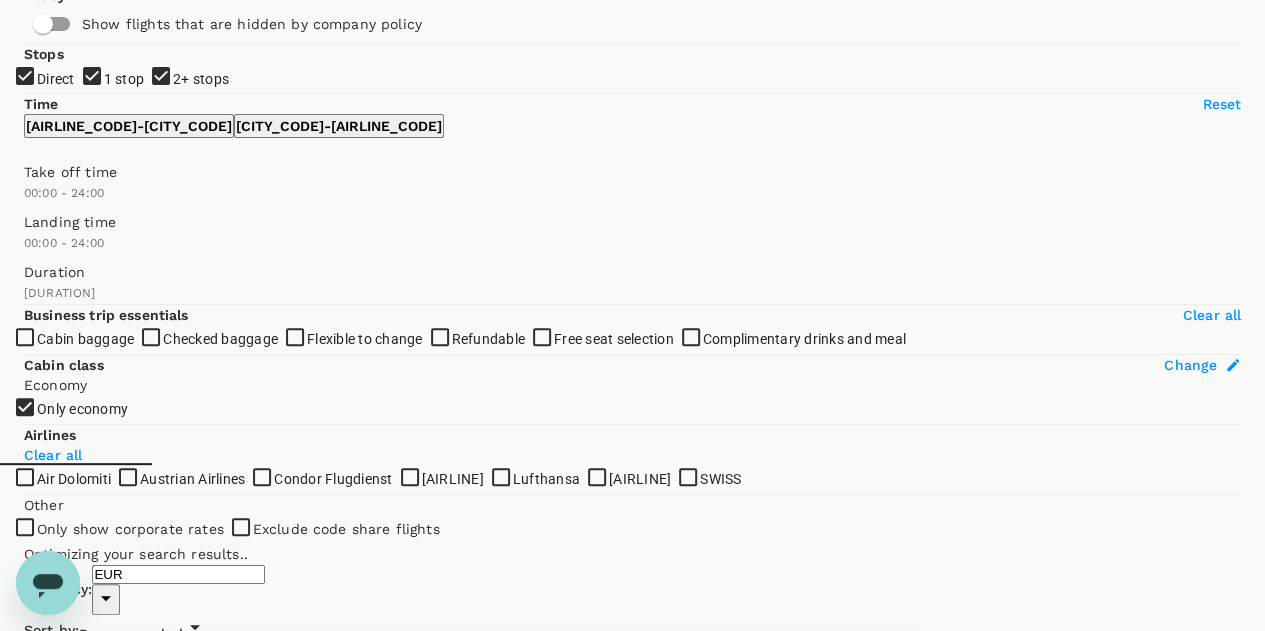 scroll, scrollTop: 168, scrollLeft: 0, axis: vertical 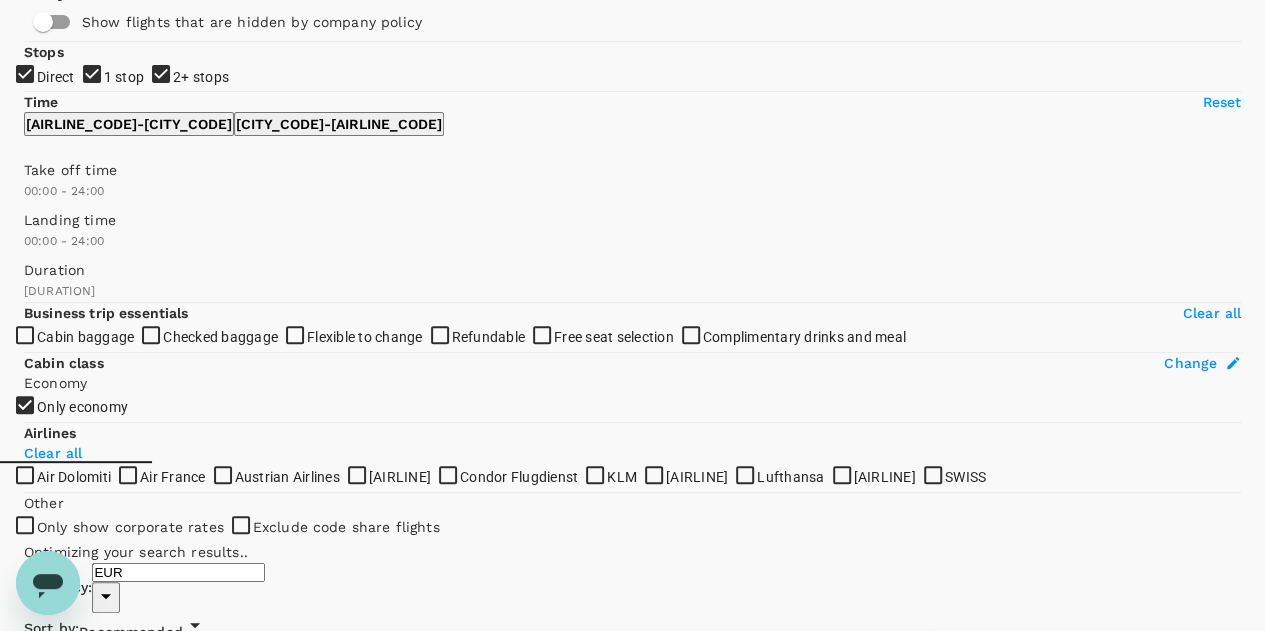 click on "2+ stops" at bounding box center [632, 147] 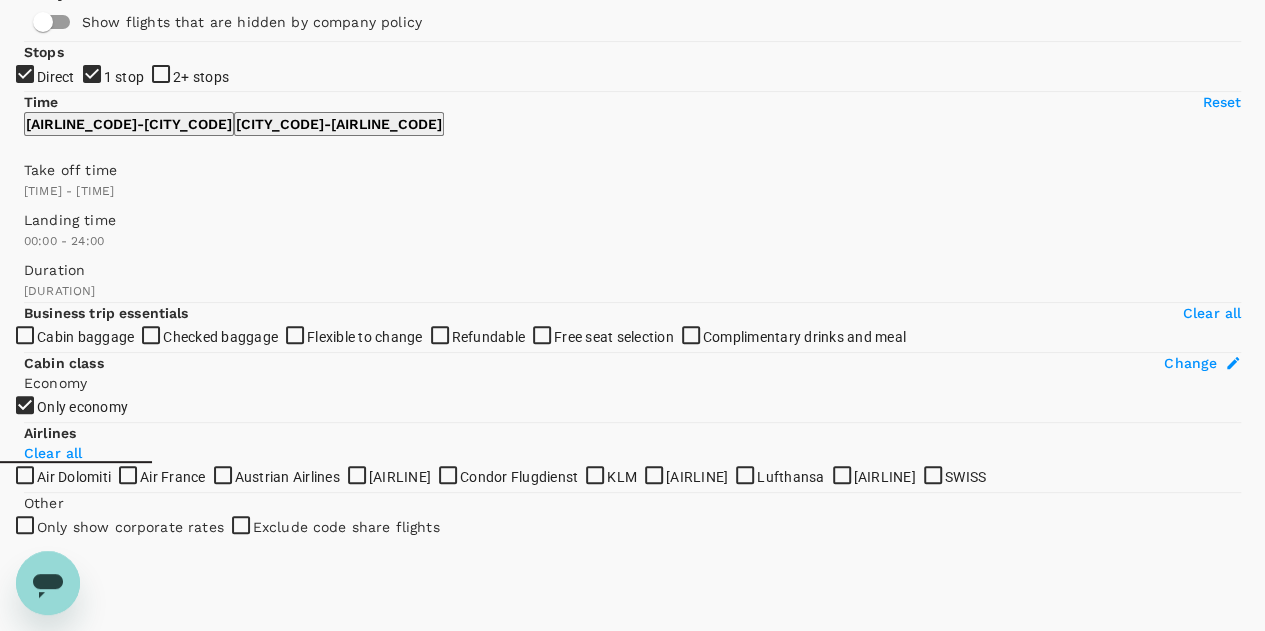 type on "420" 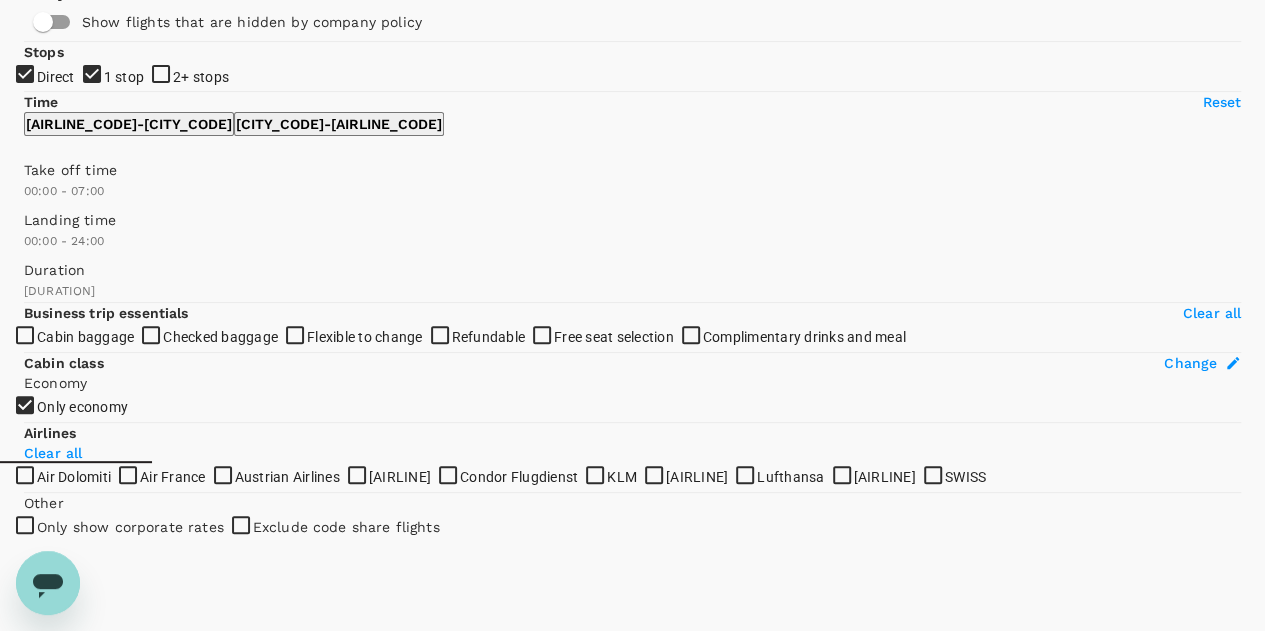 drag, startPoint x: 330, startPoint y: 431, endPoint x: 113, endPoint y: 420, distance: 217.27863 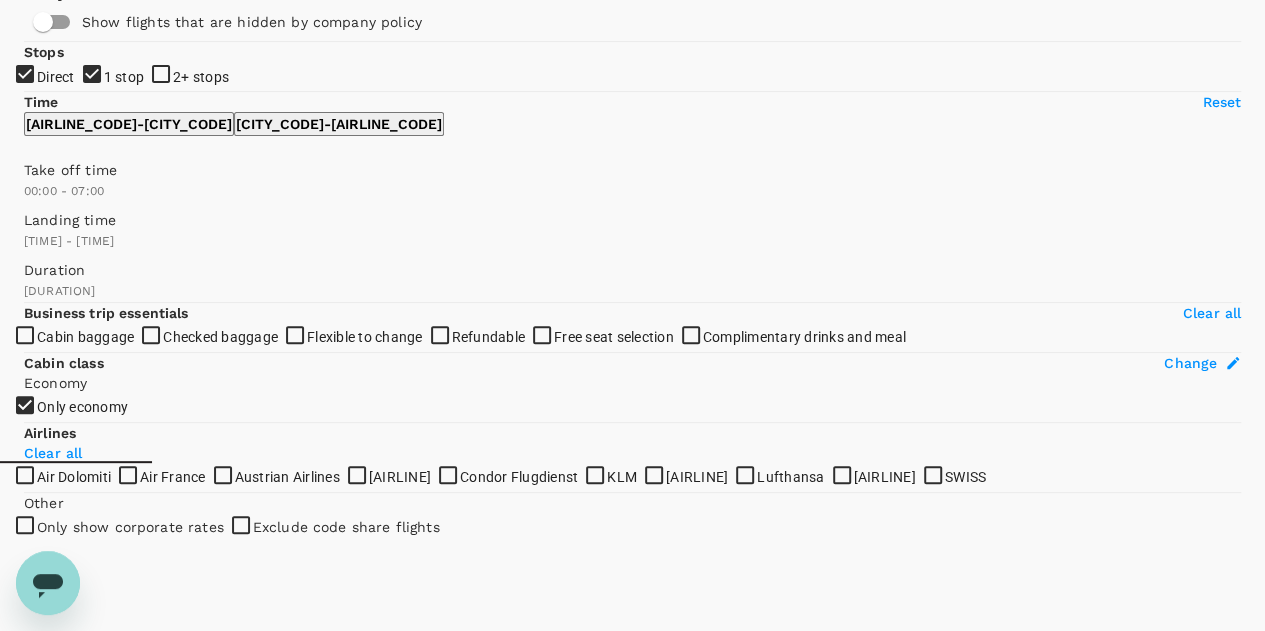 type on "1110" 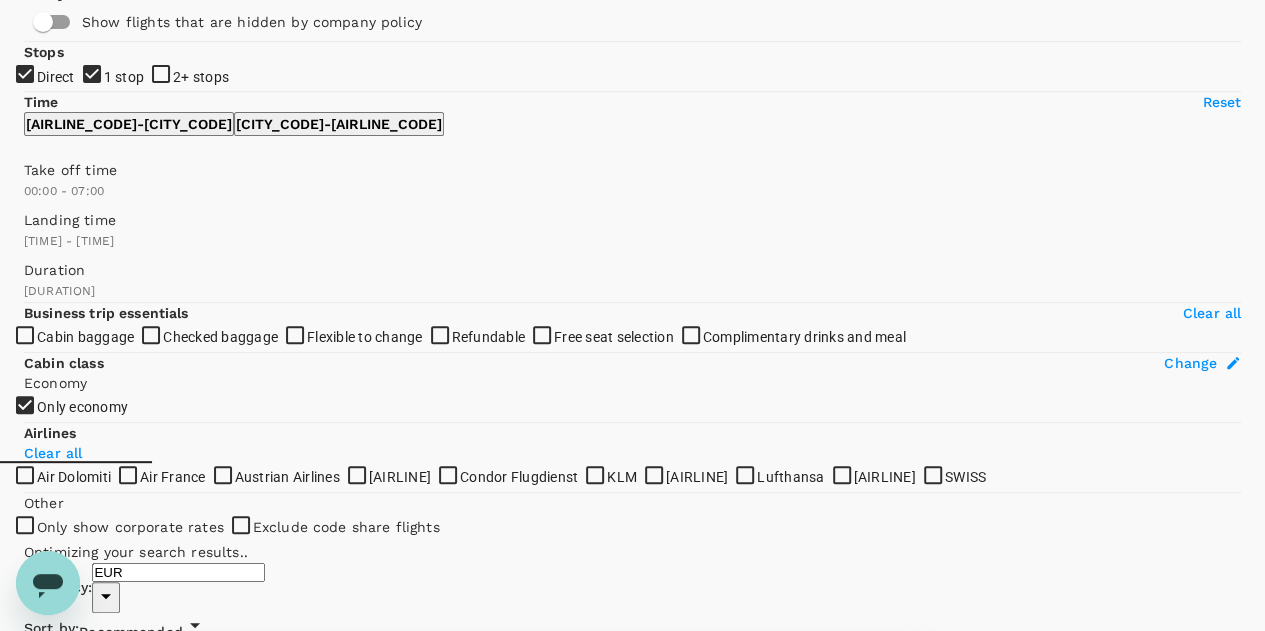 drag, startPoint x: 30, startPoint y: 508, endPoint x: 260, endPoint y: 483, distance: 231.3547 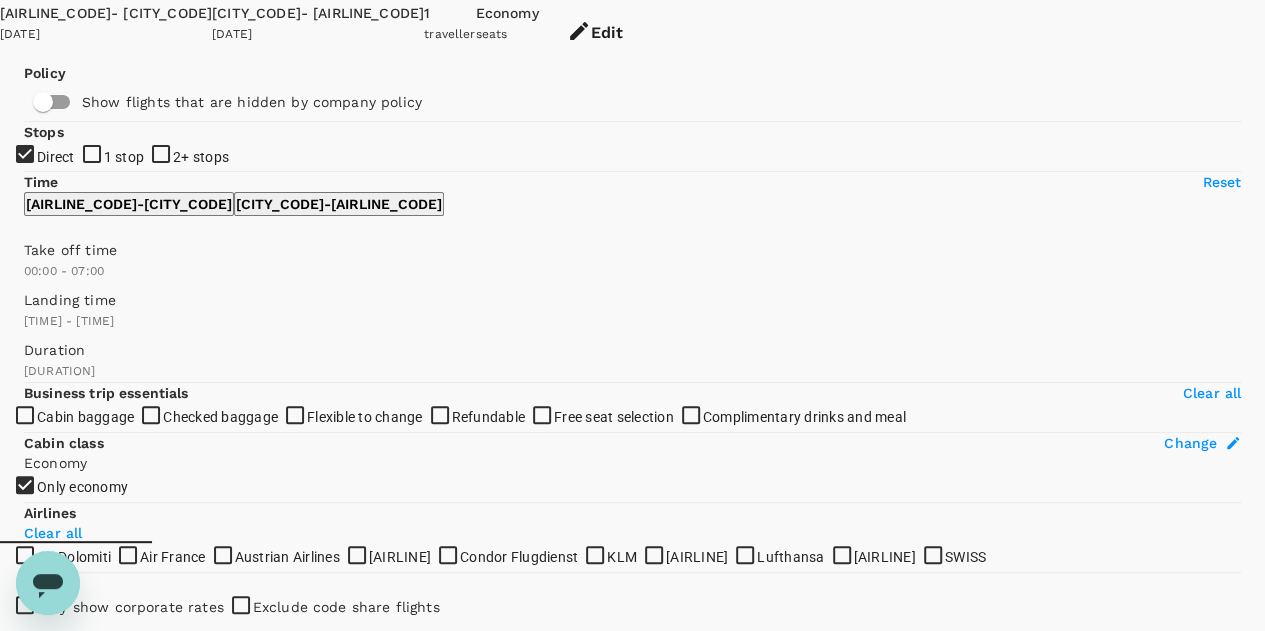 scroll, scrollTop: 91, scrollLeft: 0, axis: vertical 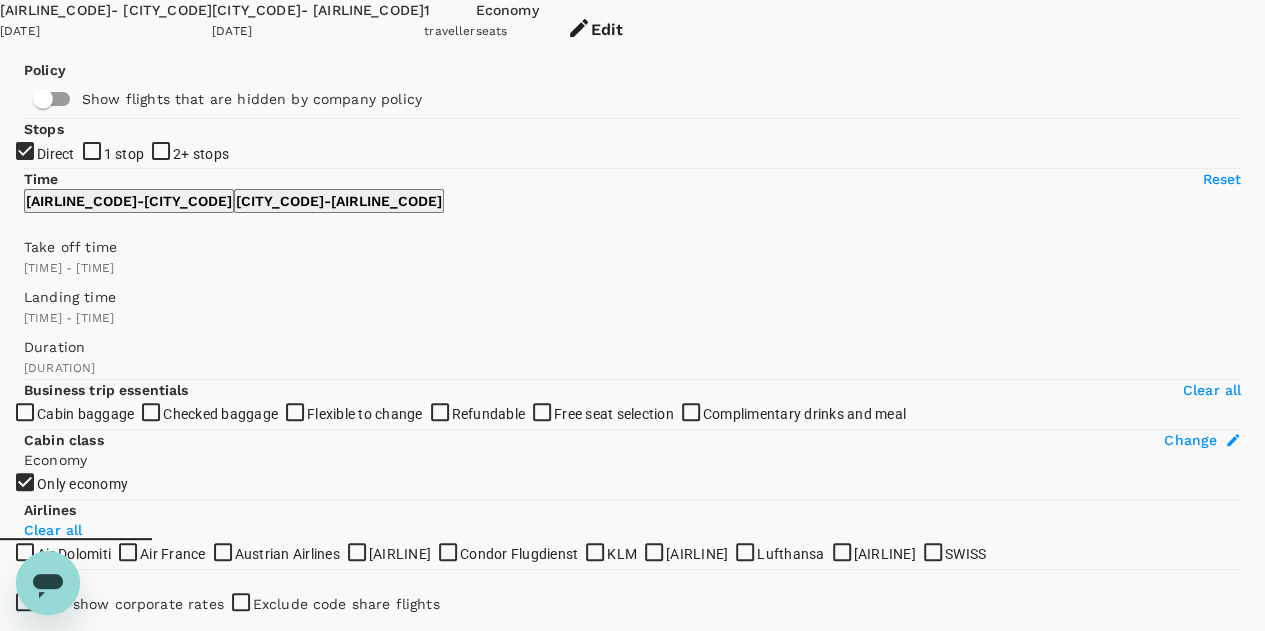 type on "510" 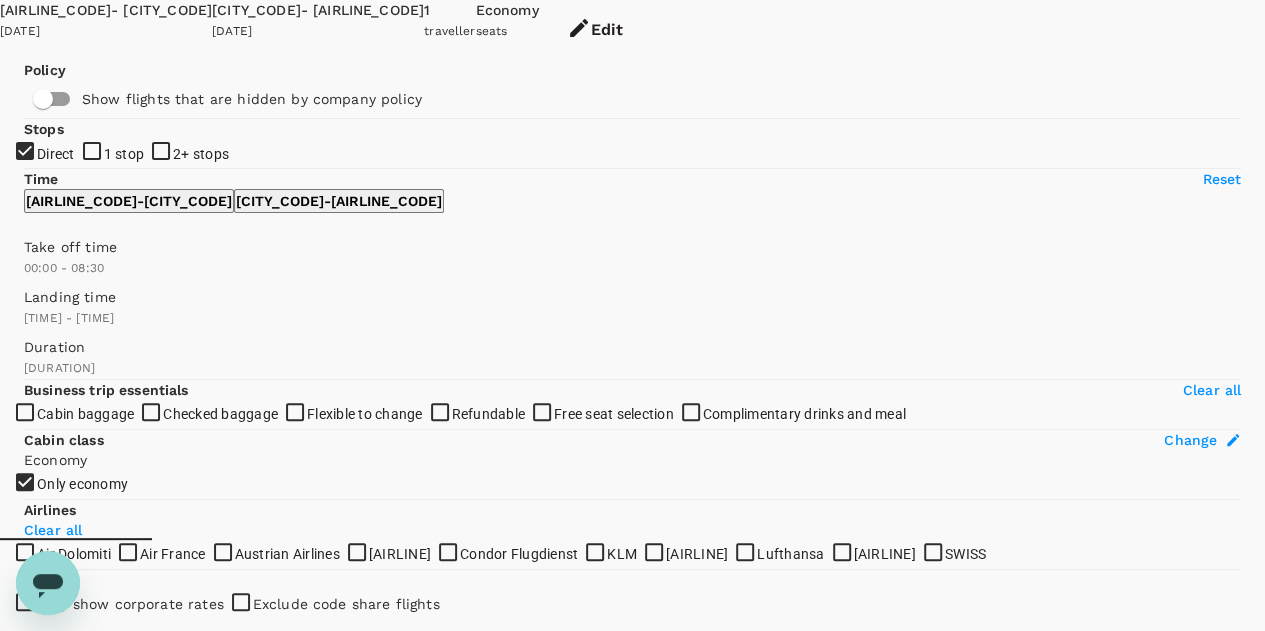 drag, startPoint x: 120, startPoint y: 511, endPoint x: 134, endPoint y: 507, distance: 14.56022 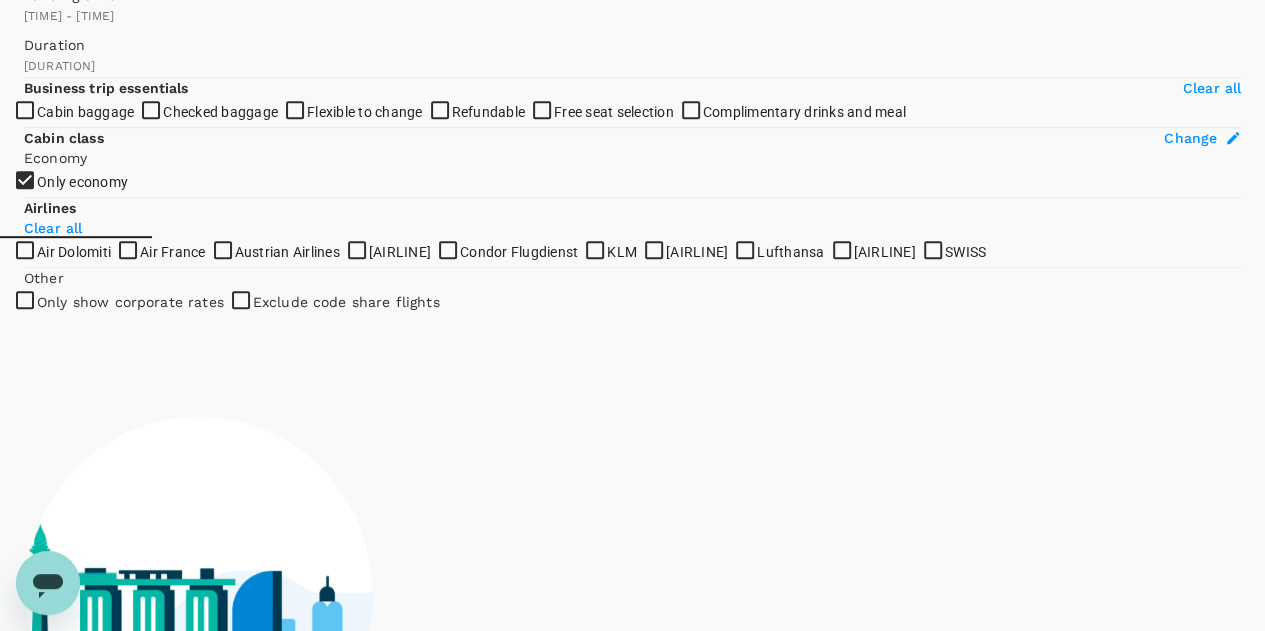 scroll, scrollTop: 394, scrollLeft: 0, axis: vertical 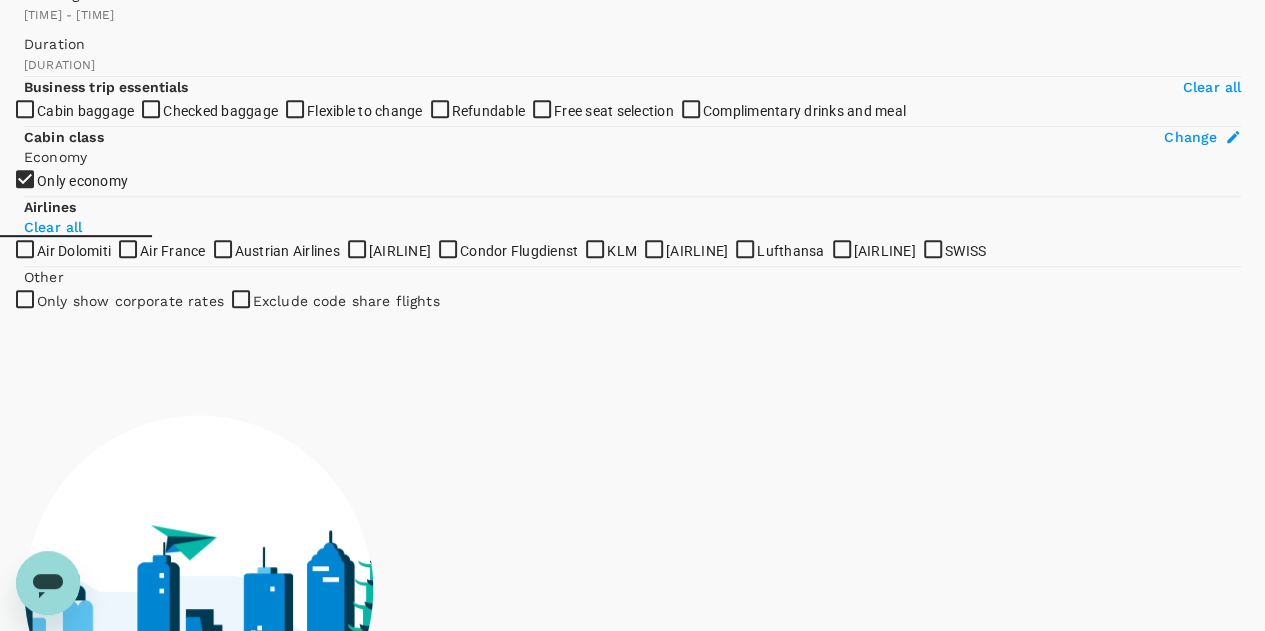 type on "[NUMBER]" 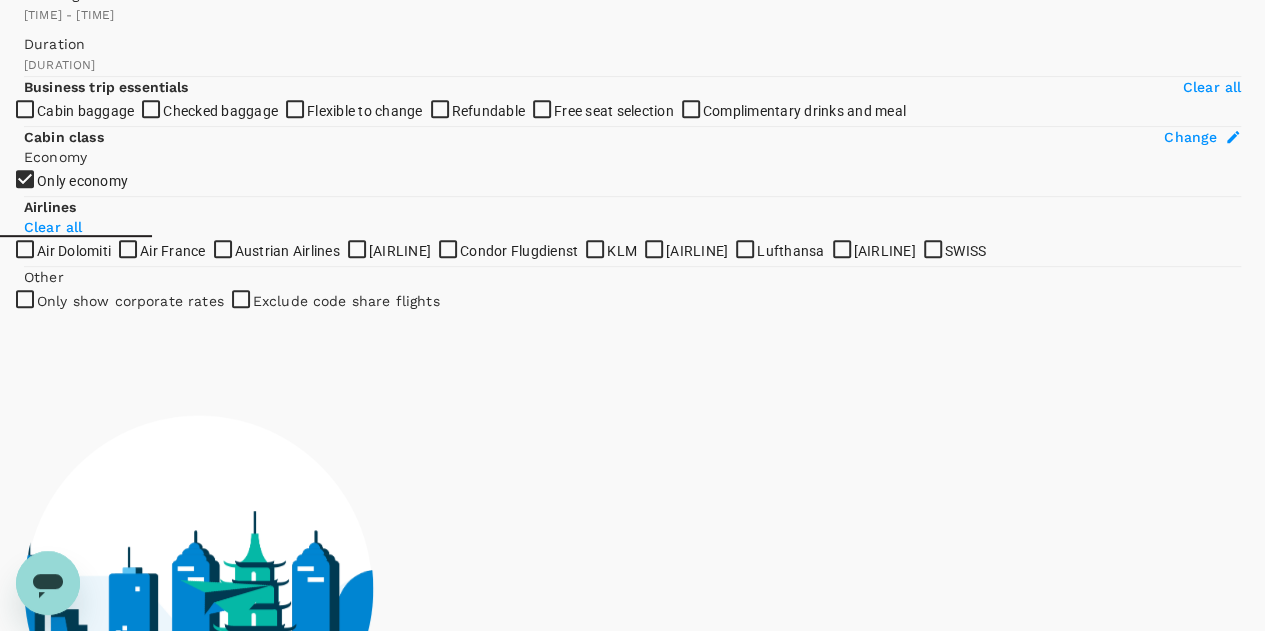drag, startPoint x: 320, startPoint y: 363, endPoint x: 96, endPoint y: 371, distance: 224.1428 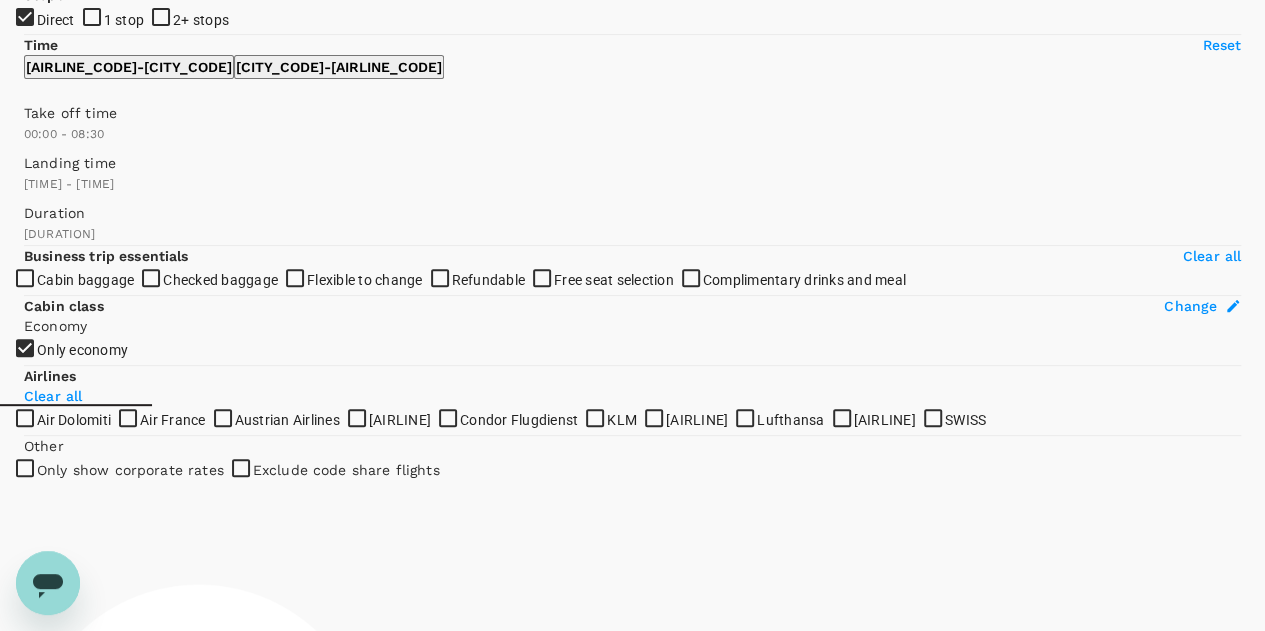scroll, scrollTop: 220, scrollLeft: 0, axis: vertical 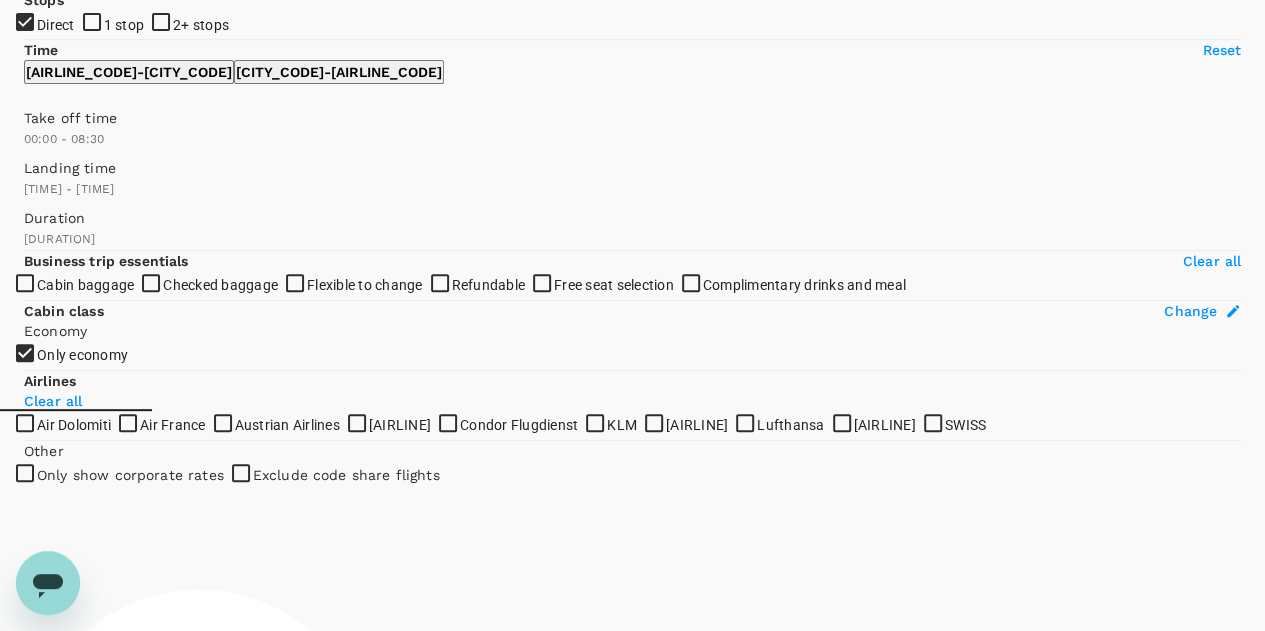 click on "1 stop" at bounding box center [632, 95] 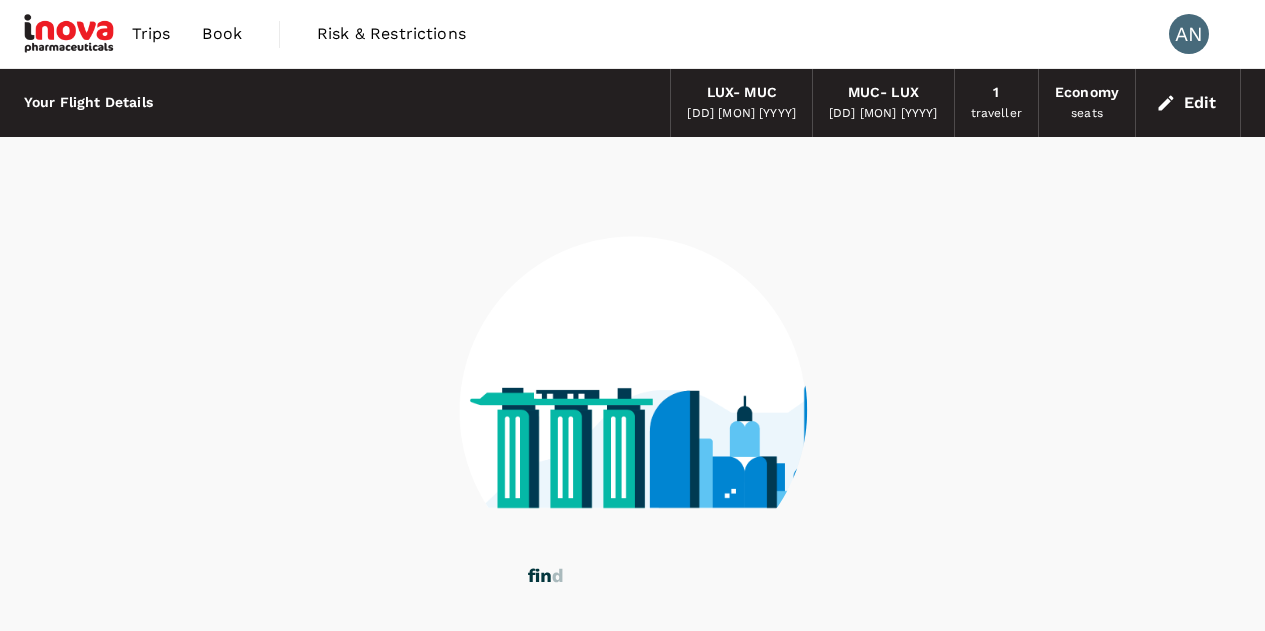 scroll, scrollTop: 112, scrollLeft: 0, axis: vertical 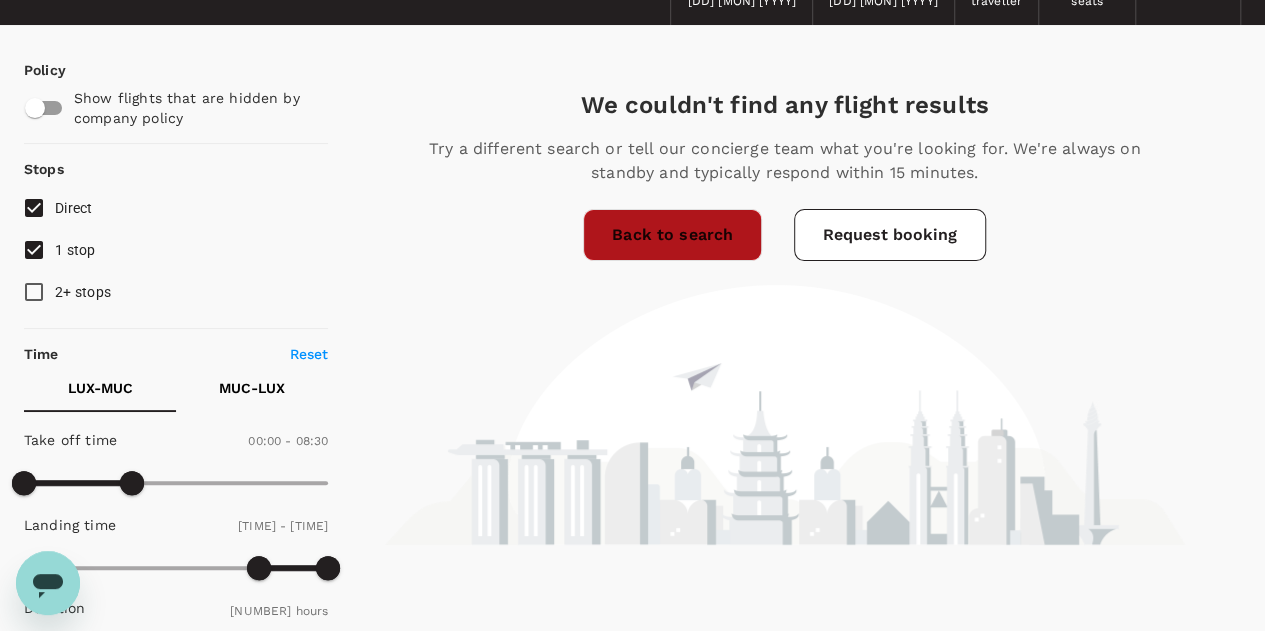 click on "Back to search" at bounding box center [672, 235] 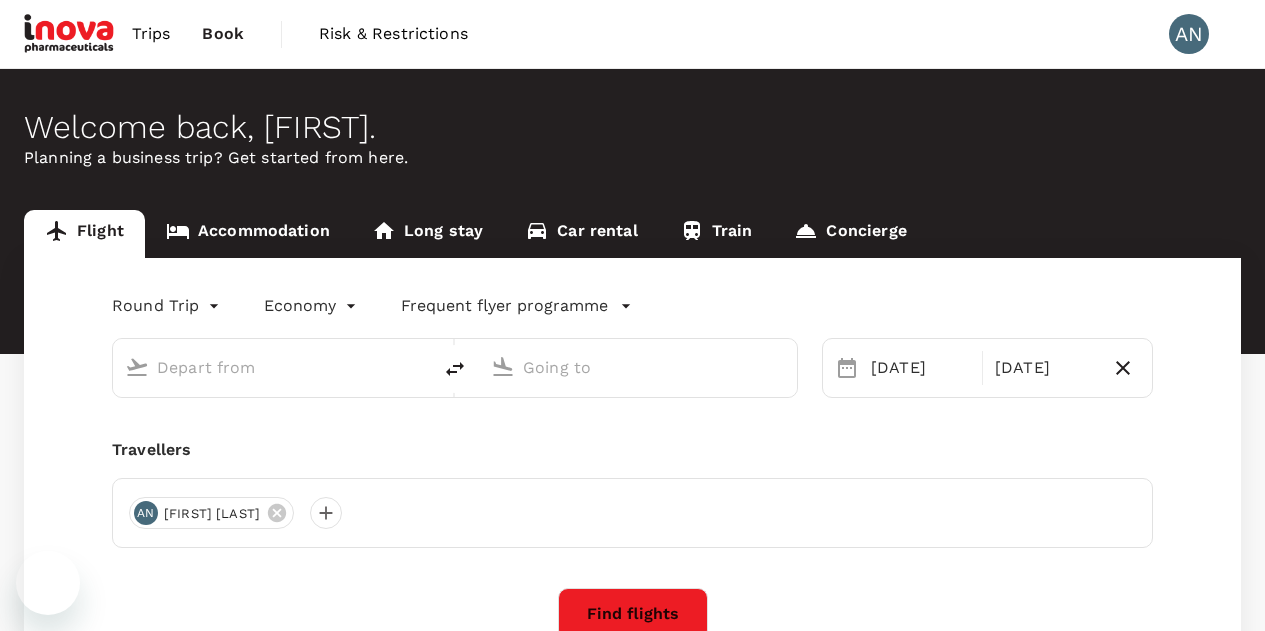 scroll, scrollTop: 0, scrollLeft: 0, axis: both 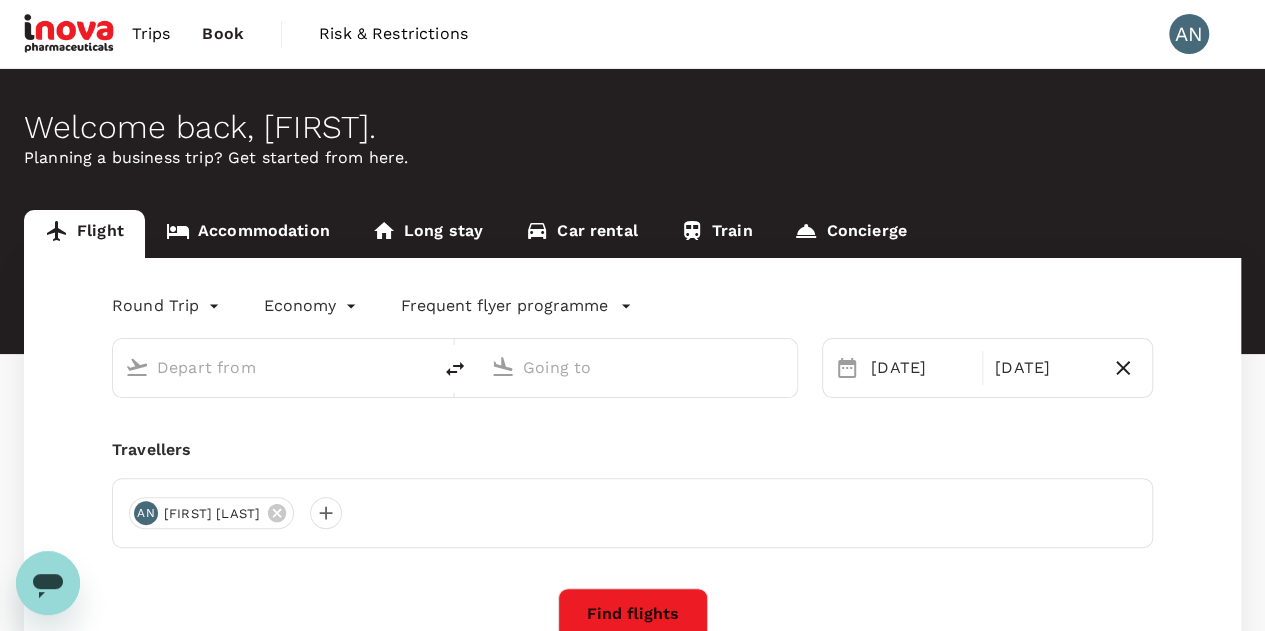 type on "[CITY] Findel ([CODE])" 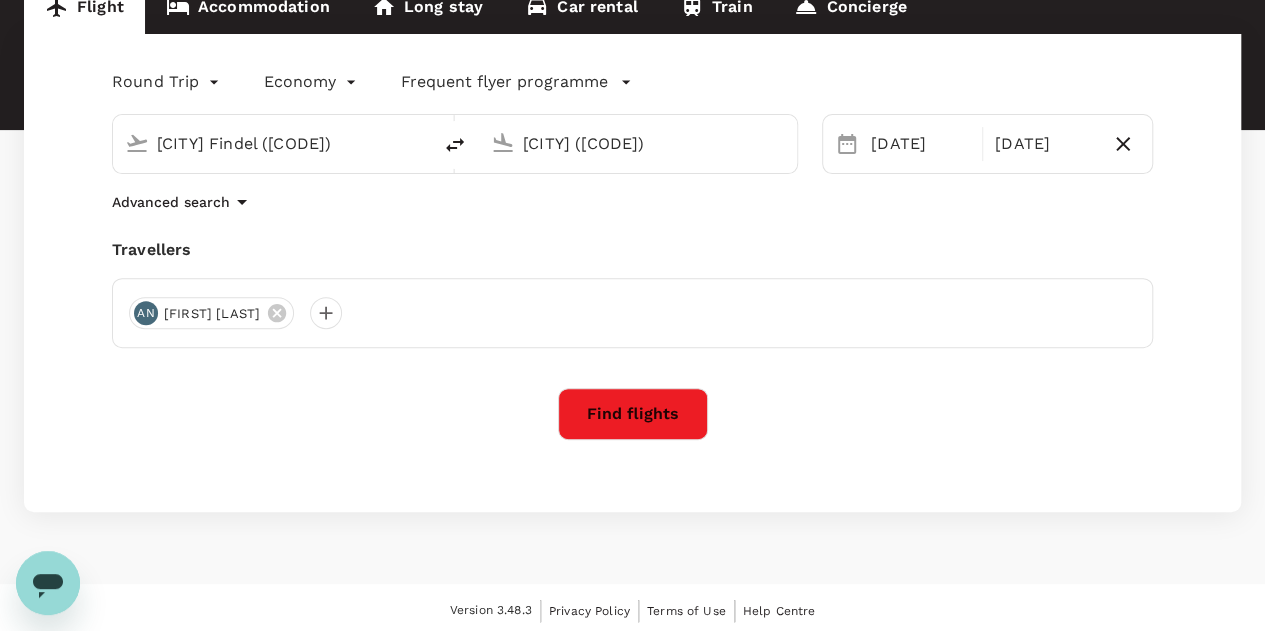 scroll, scrollTop: 228, scrollLeft: 0, axis: vertical 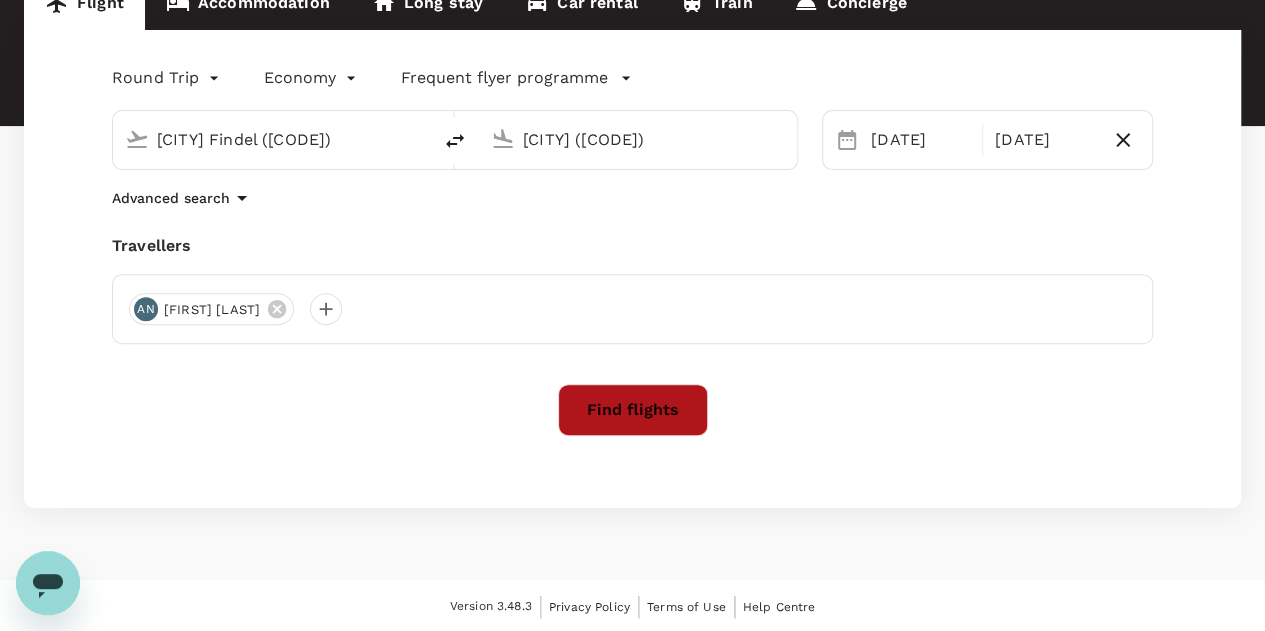 click on "Find flights" at bounding box center [633, 410] 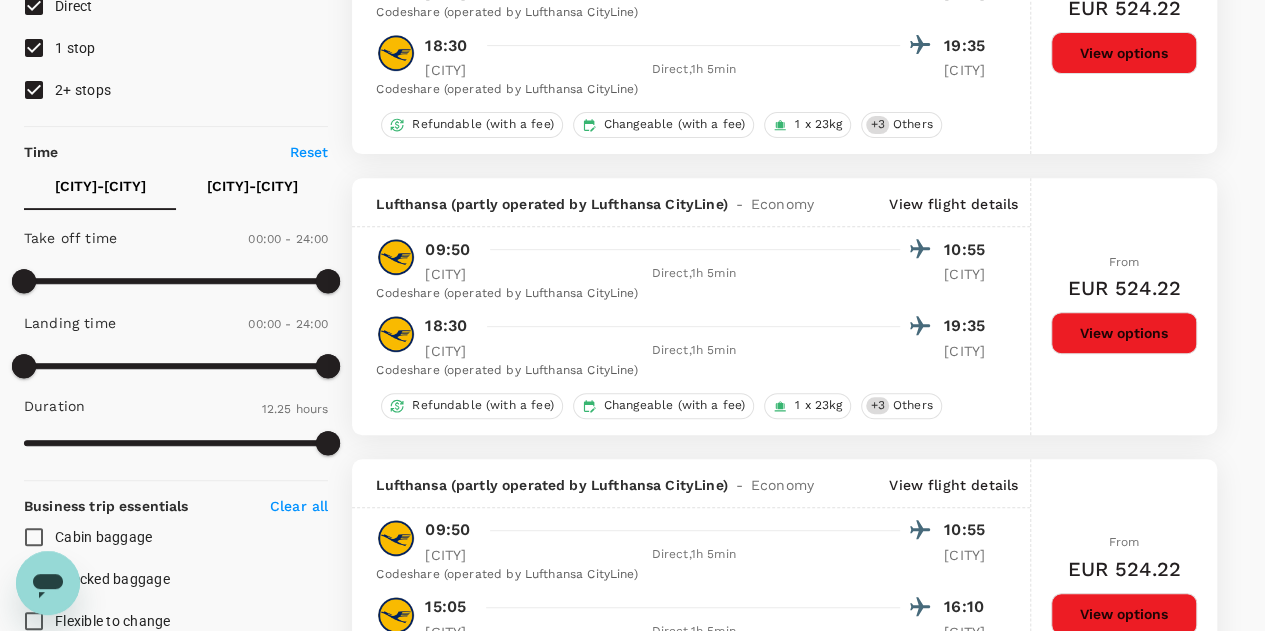 scroll, scrollTop: 315, scrollLeft: 0, axis: vertical 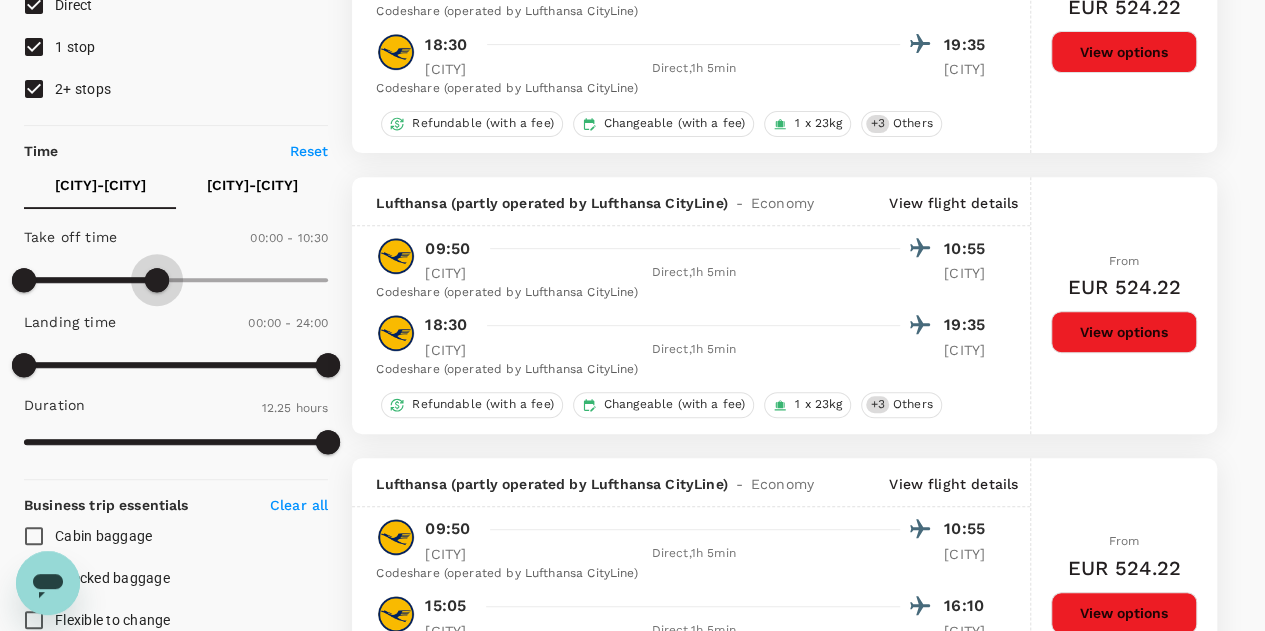 type on "660" 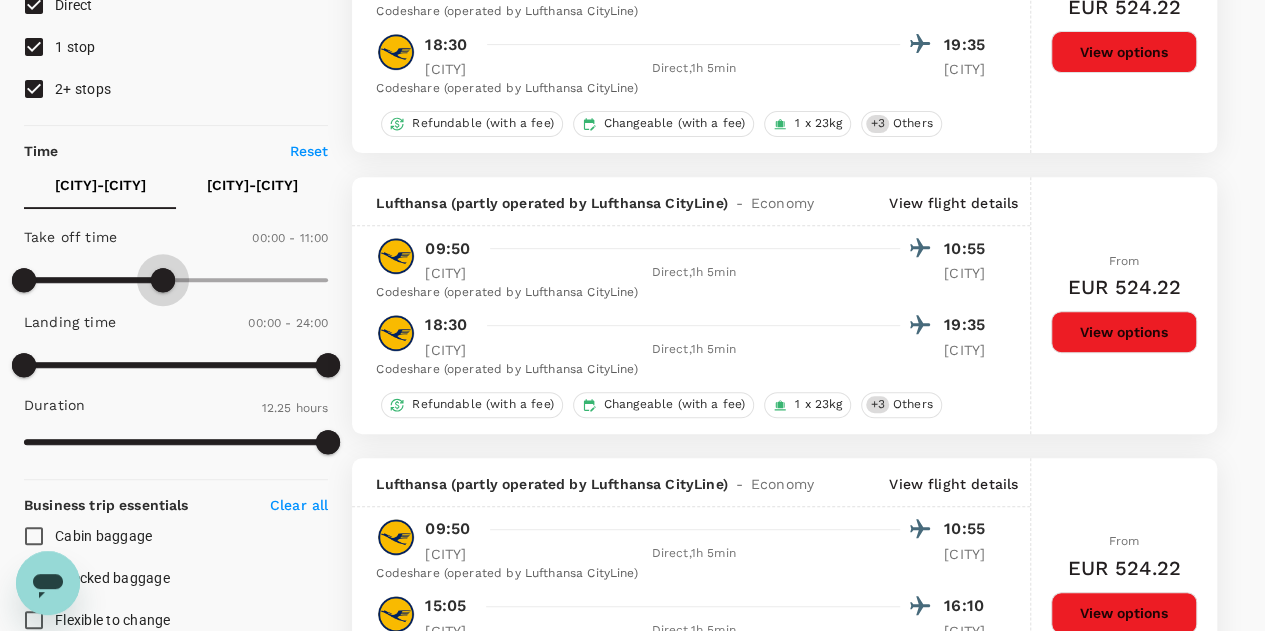 drag, startPoint x: 331, startPoint y: 280, endPoint x: 162, endPoint y: 287, distance: 169.14491 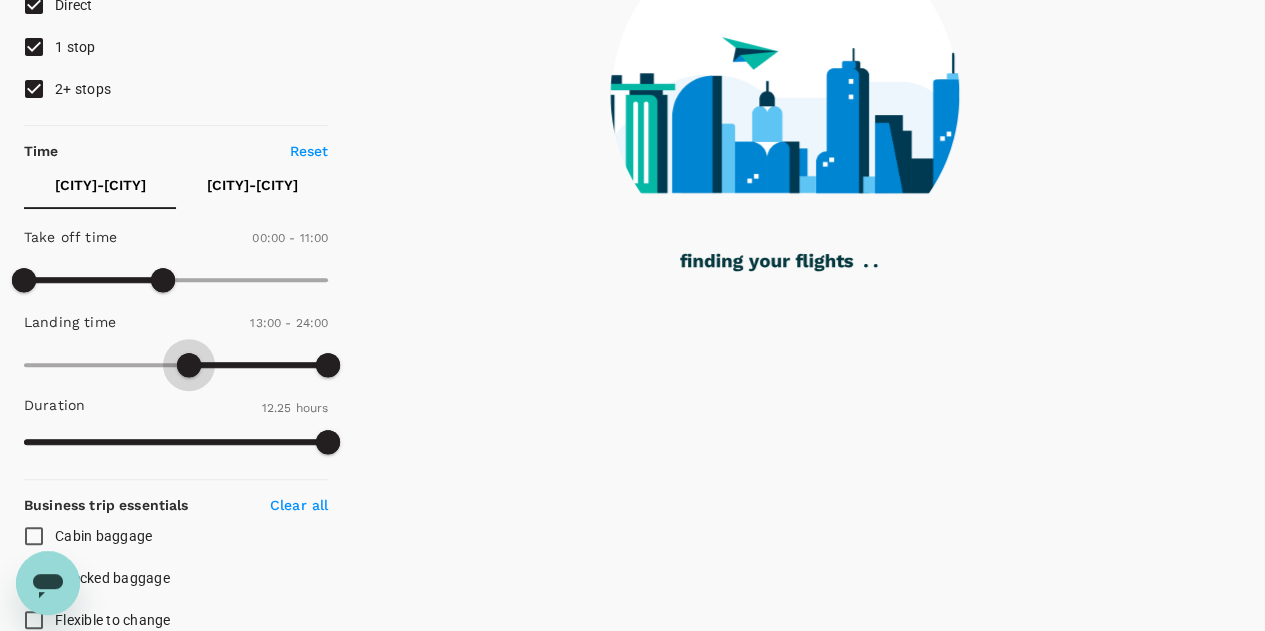 drag, startPoint x: 26, startPoint y: 360, endPoint x: 188, endPoint y: 368, distance: 162.19742 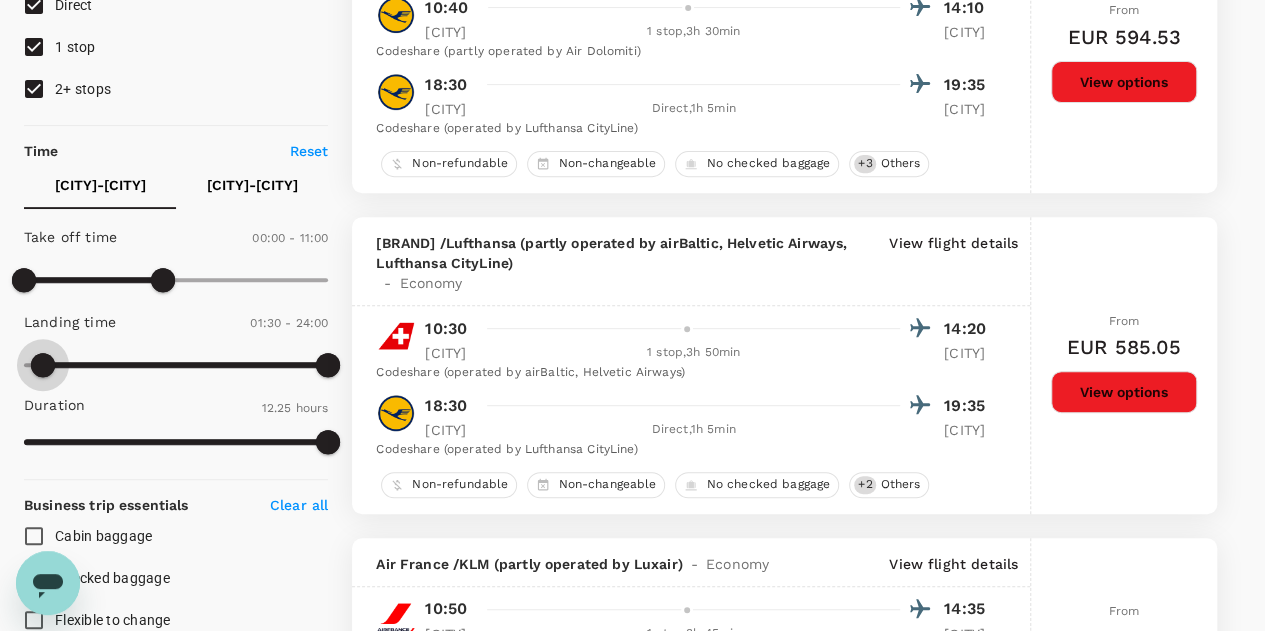 type on "0" 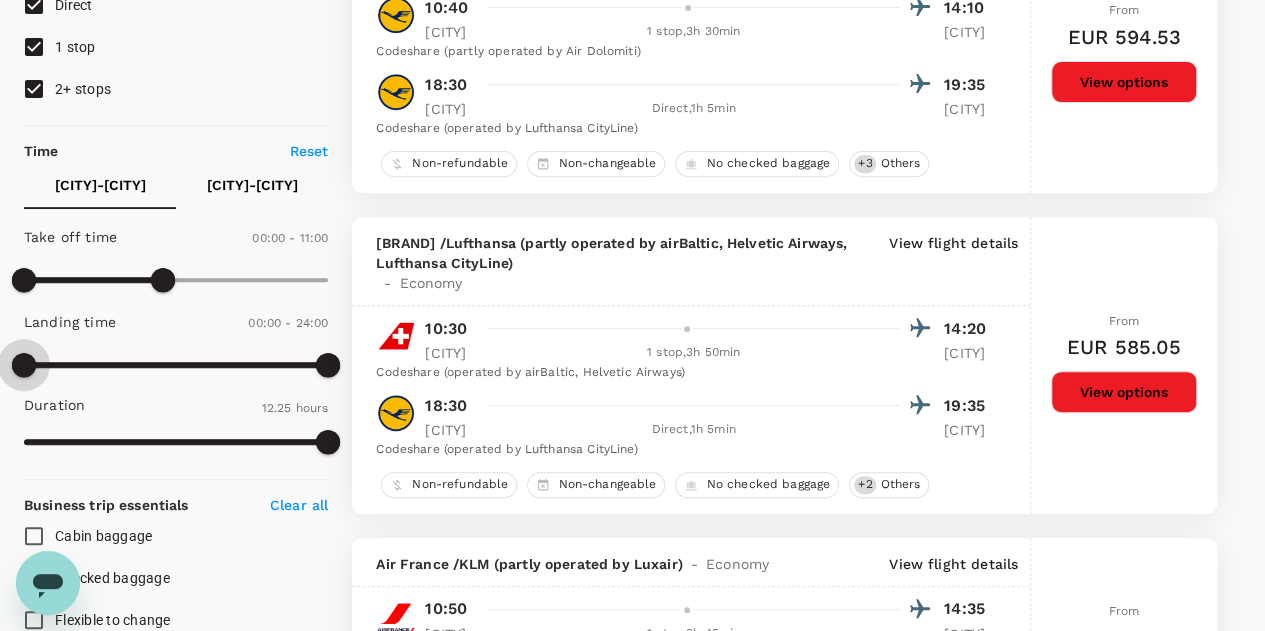 drag, startPoint x: 178, startPoint y: 360, endPoint x: 13, endPoint y: 352, distance: 165.19383 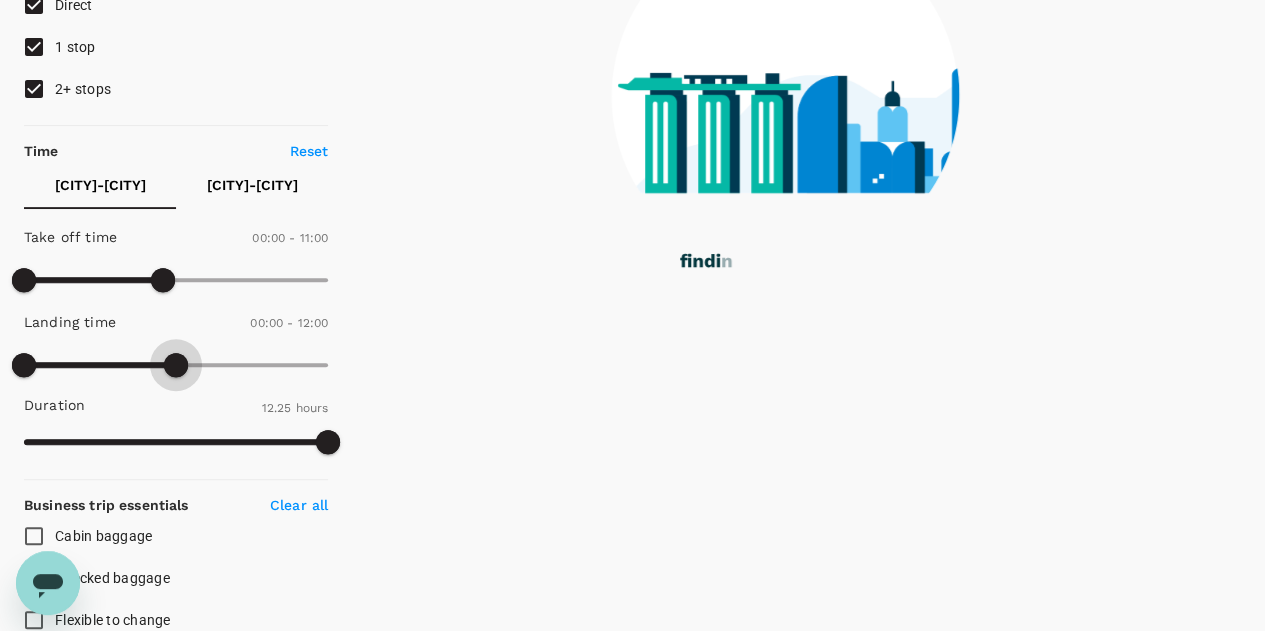 type on "660" 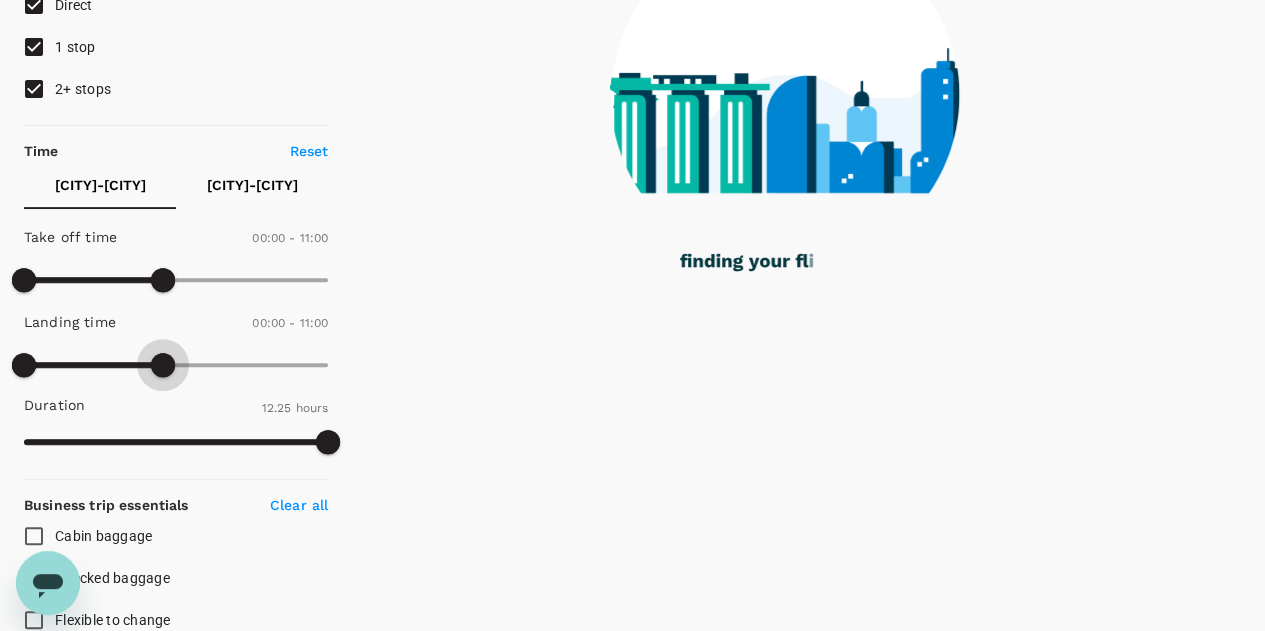 drag, startPoint x: 326, startPoint y: 357, endPoint x: 162, endPoint y: 339, distance: 164.98485 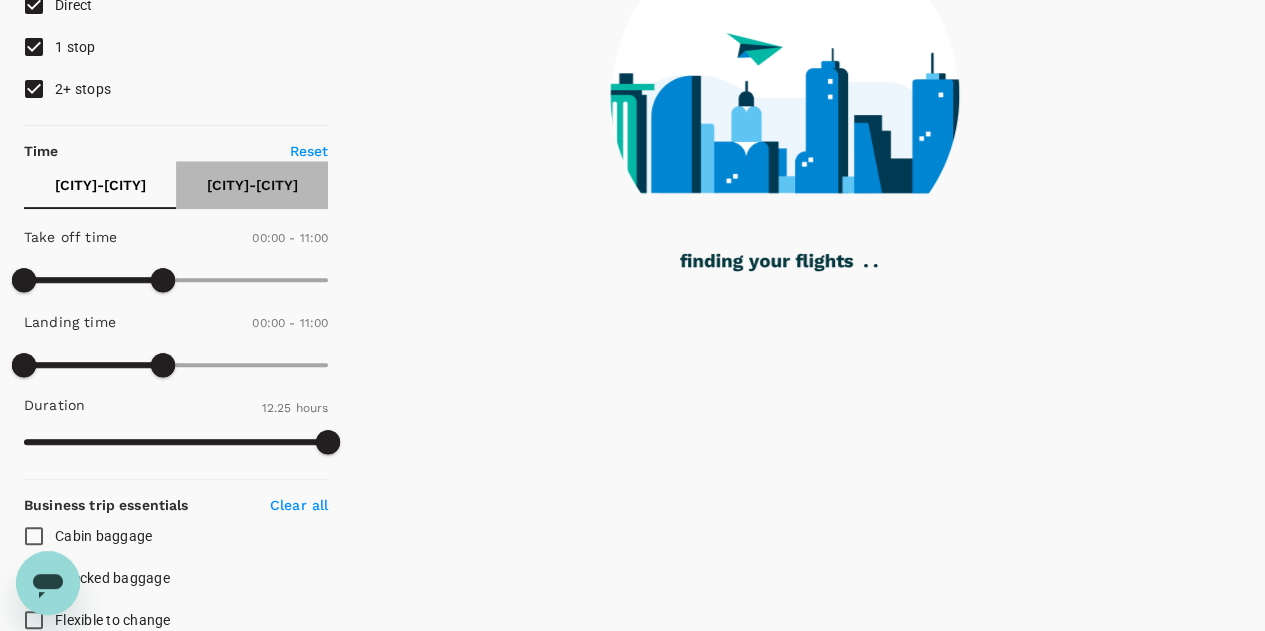 click on "MUC - LUX" at bounding box center (252, 185) 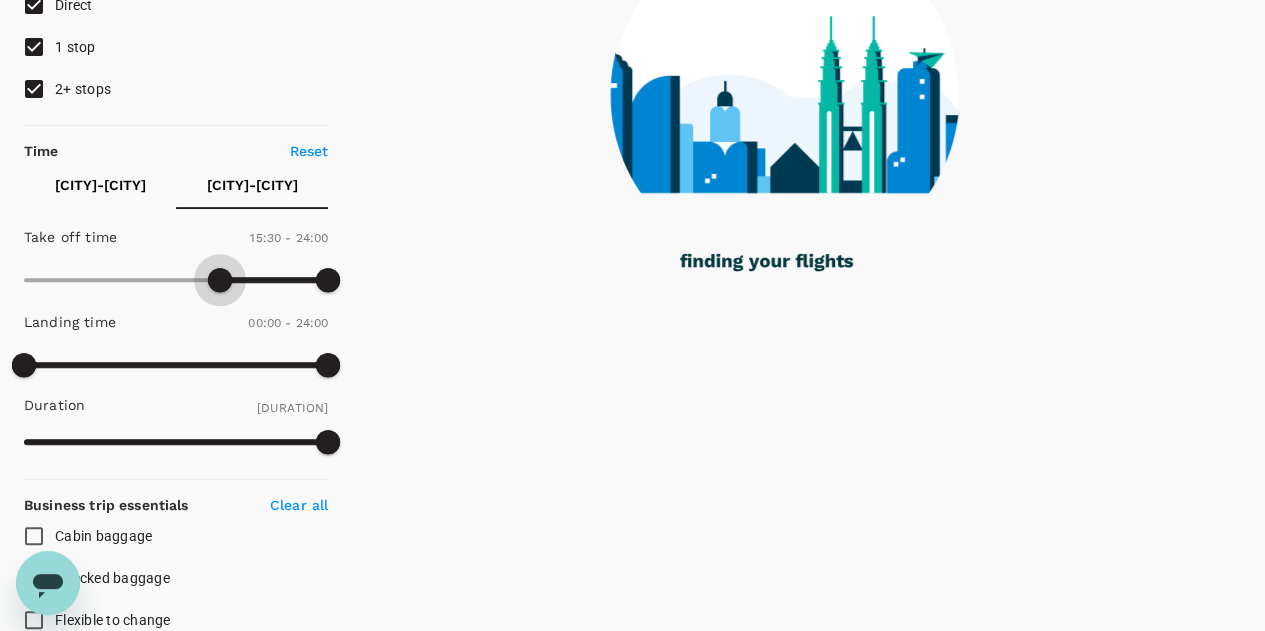 type on "960" 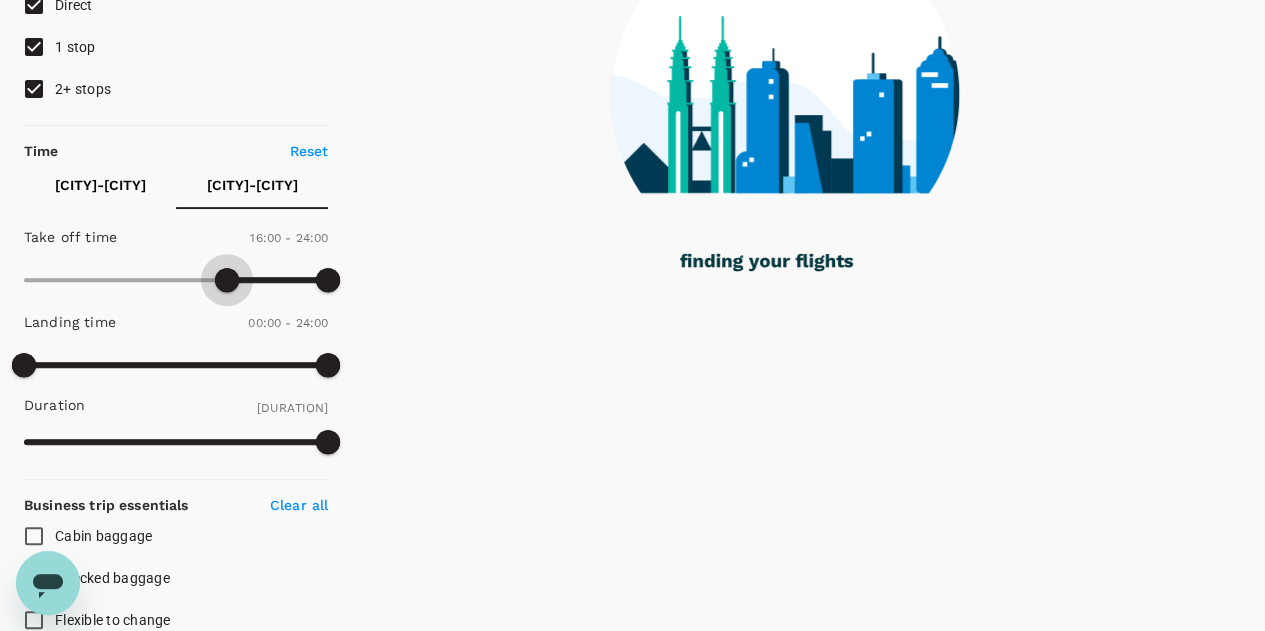 drag, startPoint x: 22, startPoint y: 276, endPoint x: 228, endPoint y: 267, distance: 206.1965 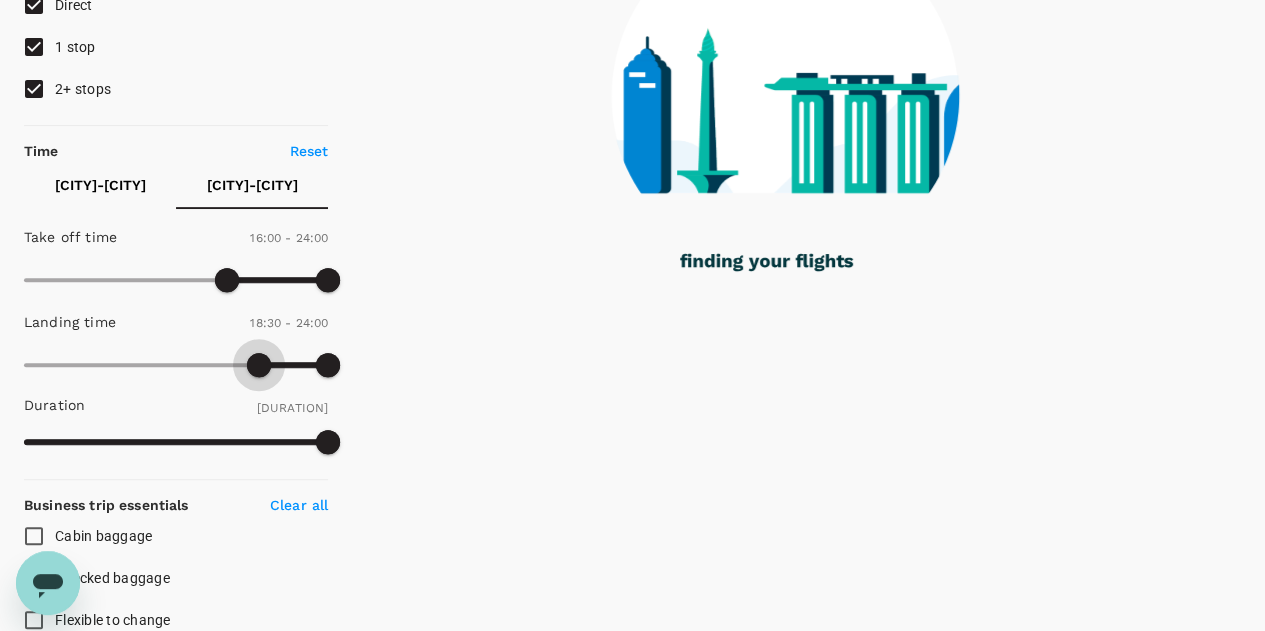 type on "1140" 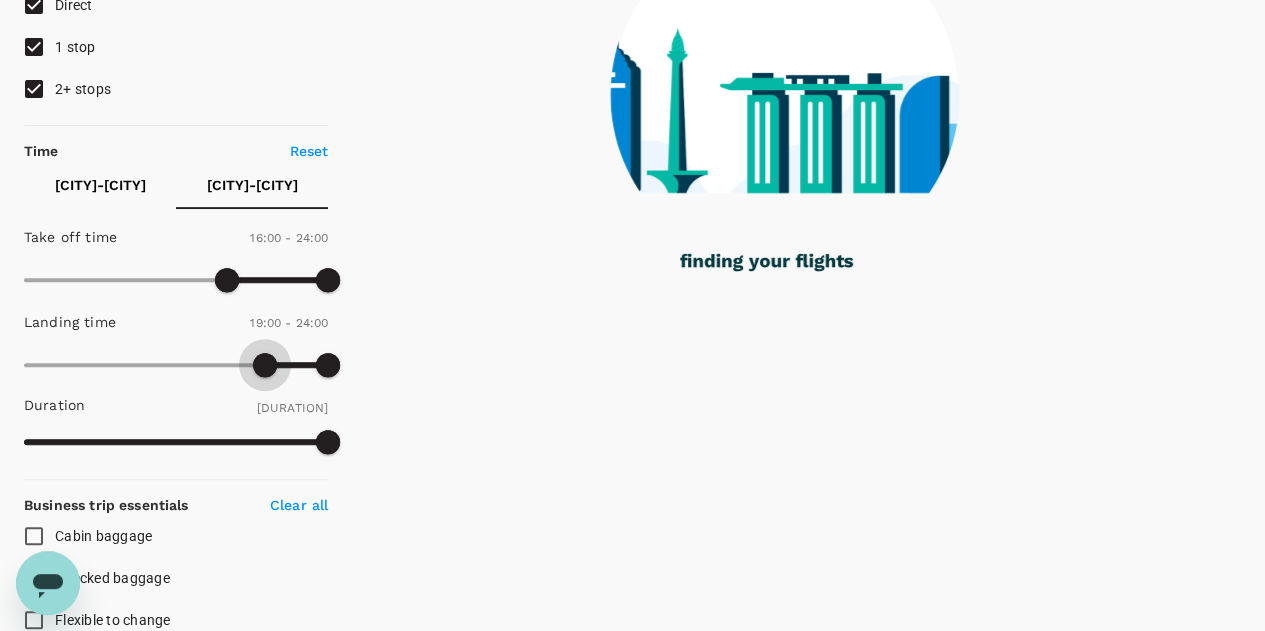 drag, startPoint x: 25, startPoint y: 368, endPoint x: 262, endPoint y: 365, distance: 237.01898 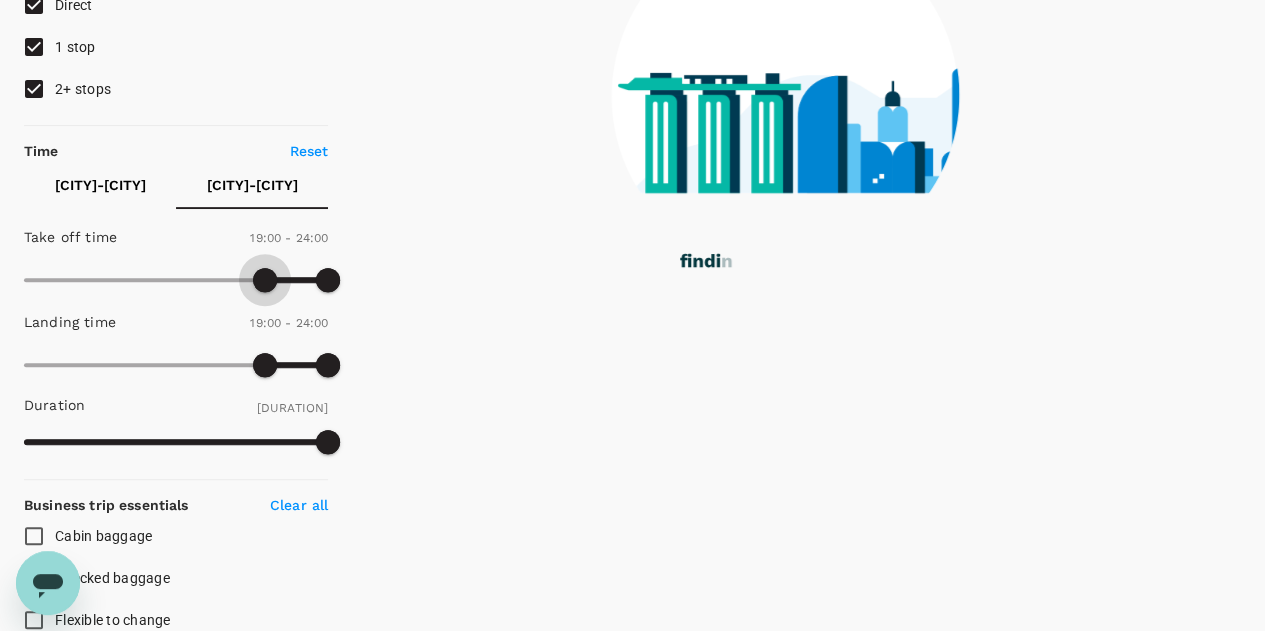 type on "1110" 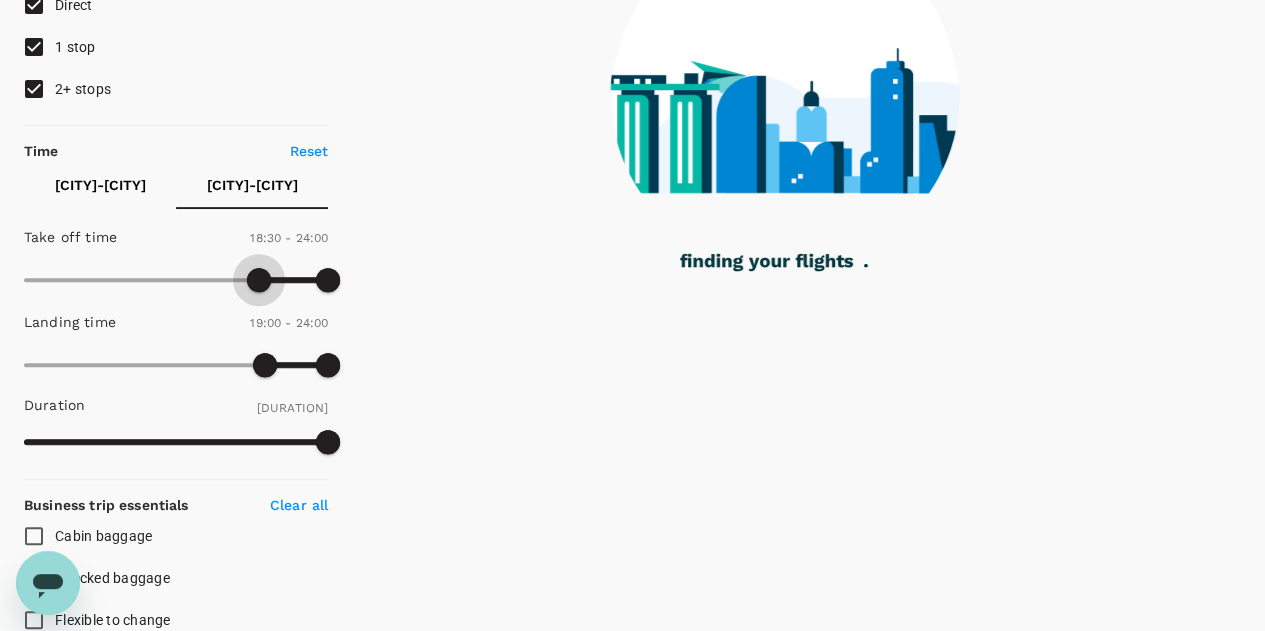 drag, startPoint x: 223, startPoint y: 293, endPoint x: 261, endPoint y: 288, distance: 38.327538 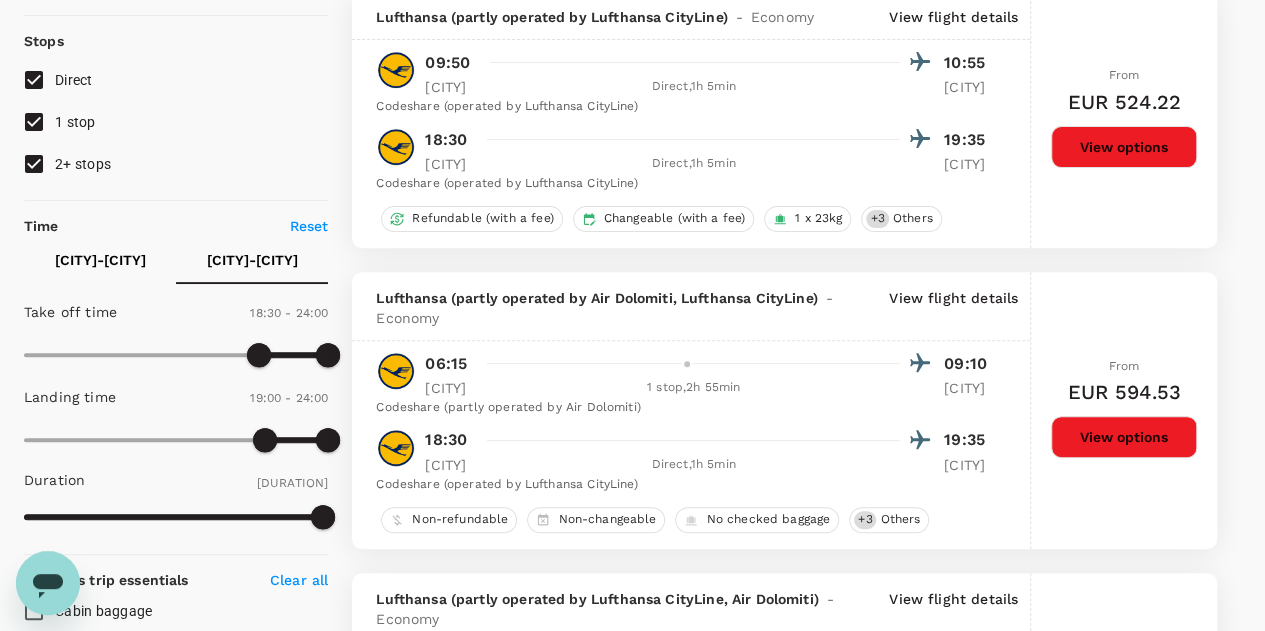 scroll, scrollTop: 239, scrollLeft: 0, axis: vertical 